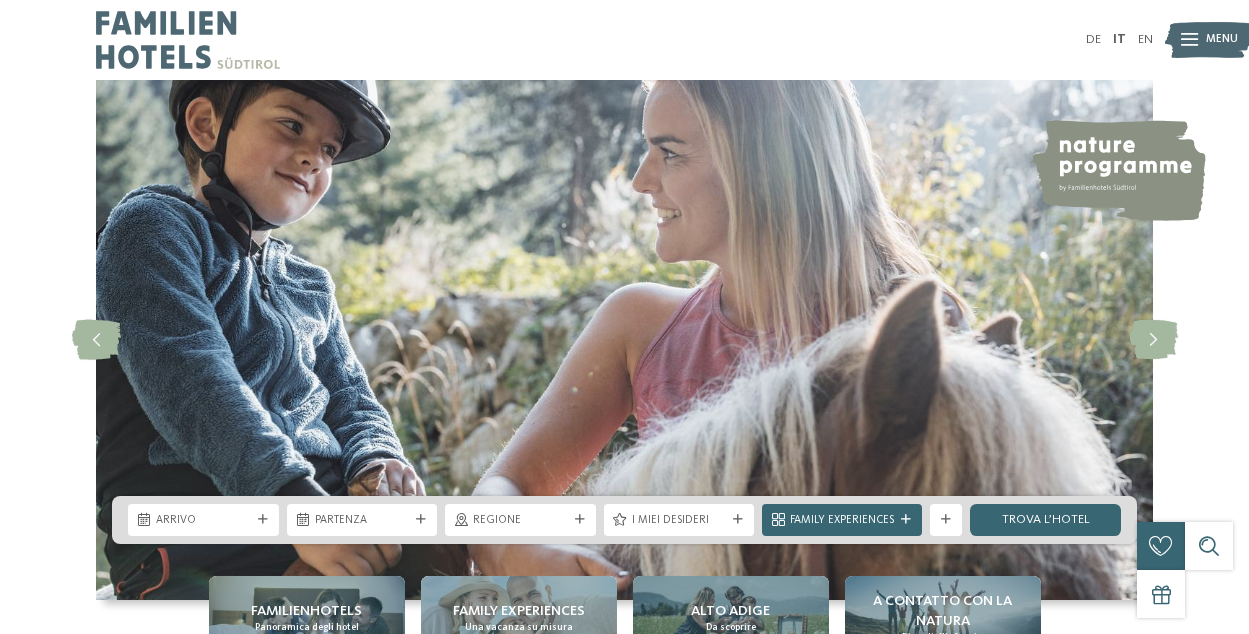 scroll, scrollTop: 0, scrollLeft: 0, axis: both 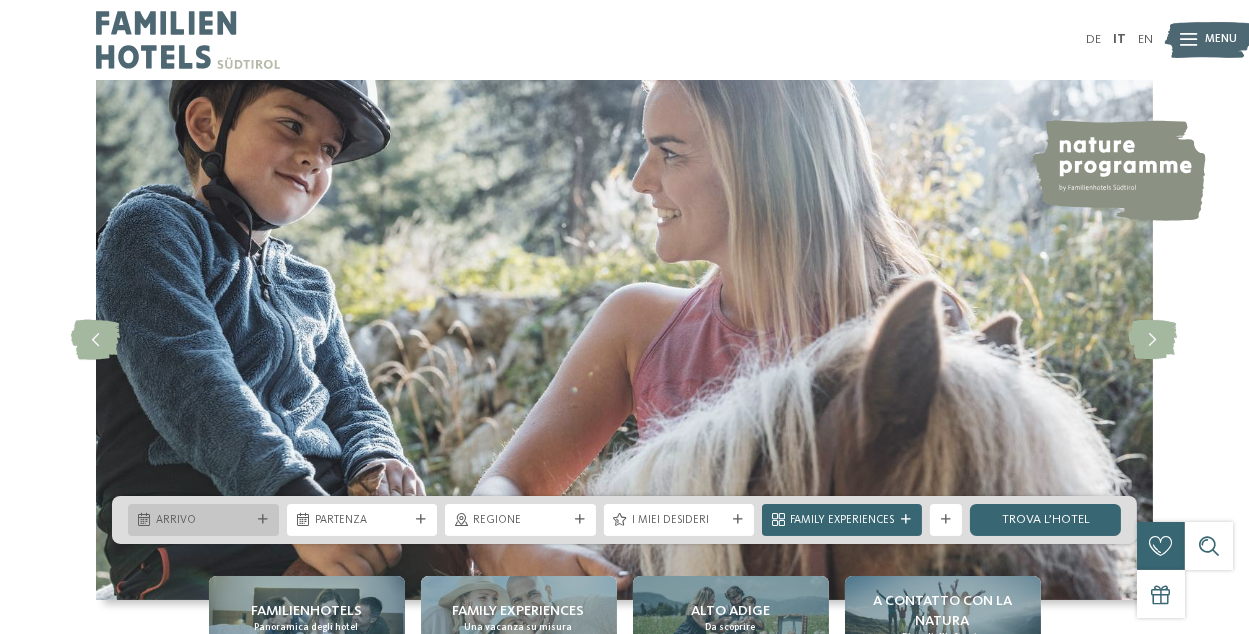 click at bounding box center (263, 520) 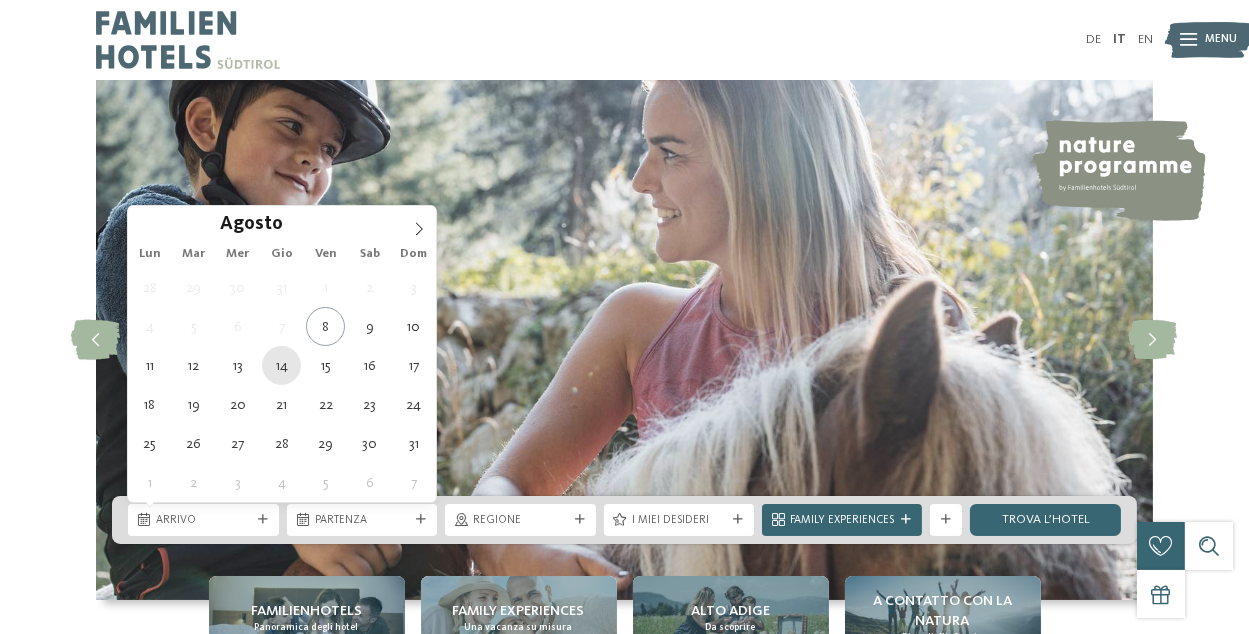 type on "14.08.2025" 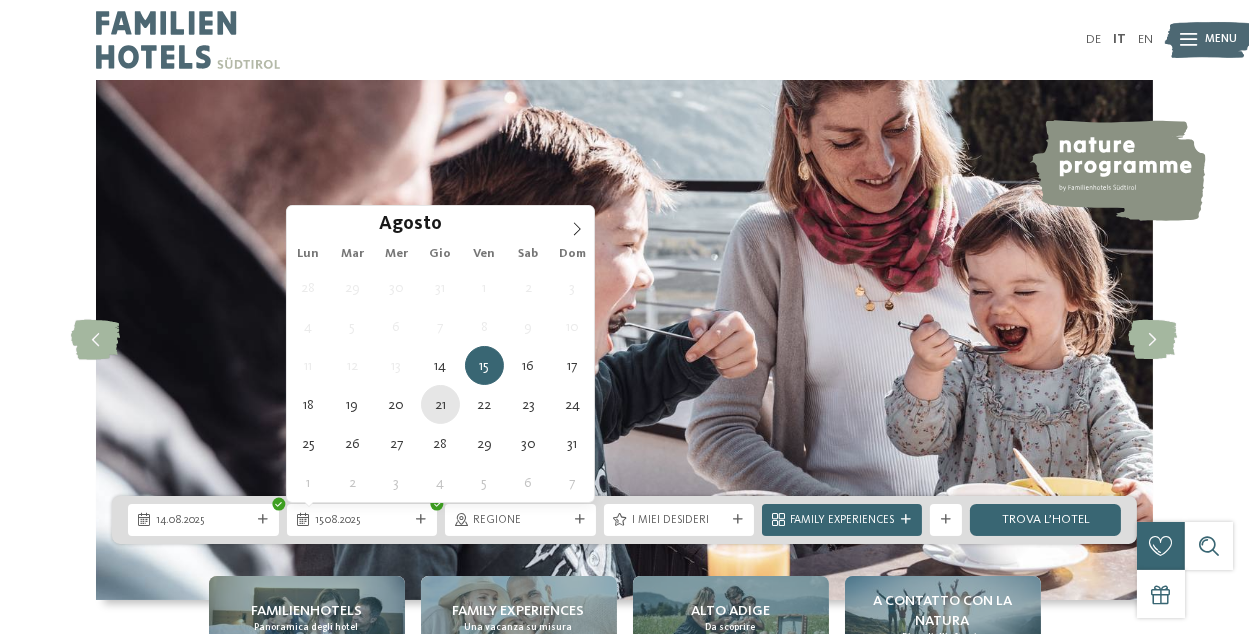type on "21.08.2025" 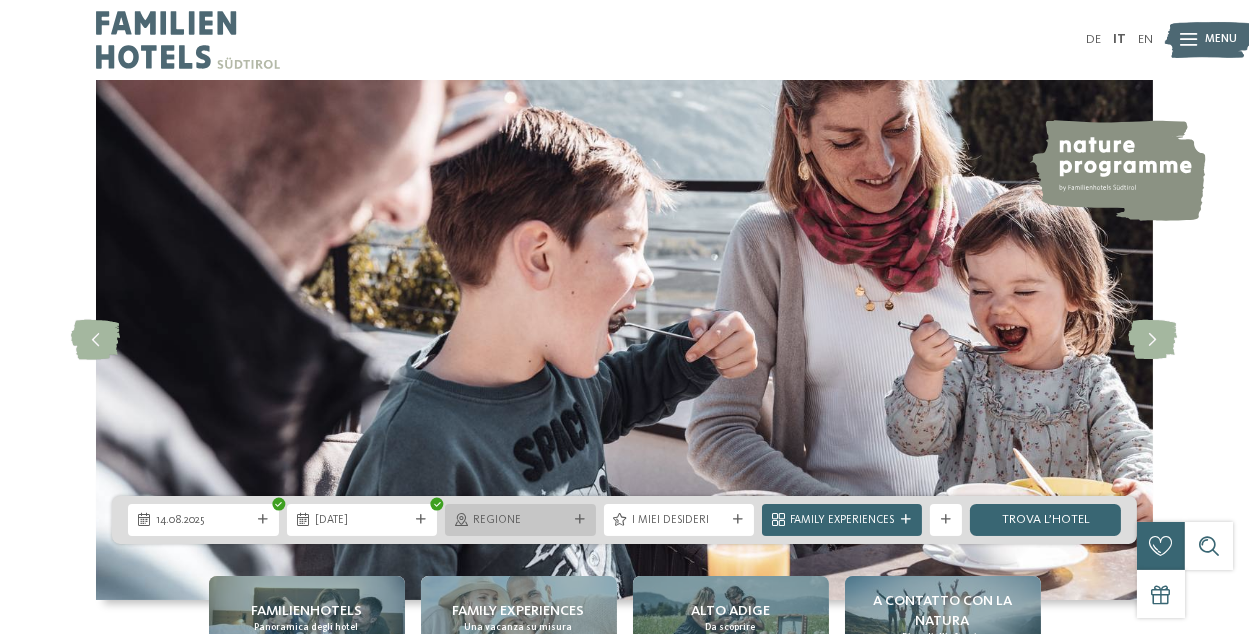 click on "Regione" at bounding box center (520, 519) 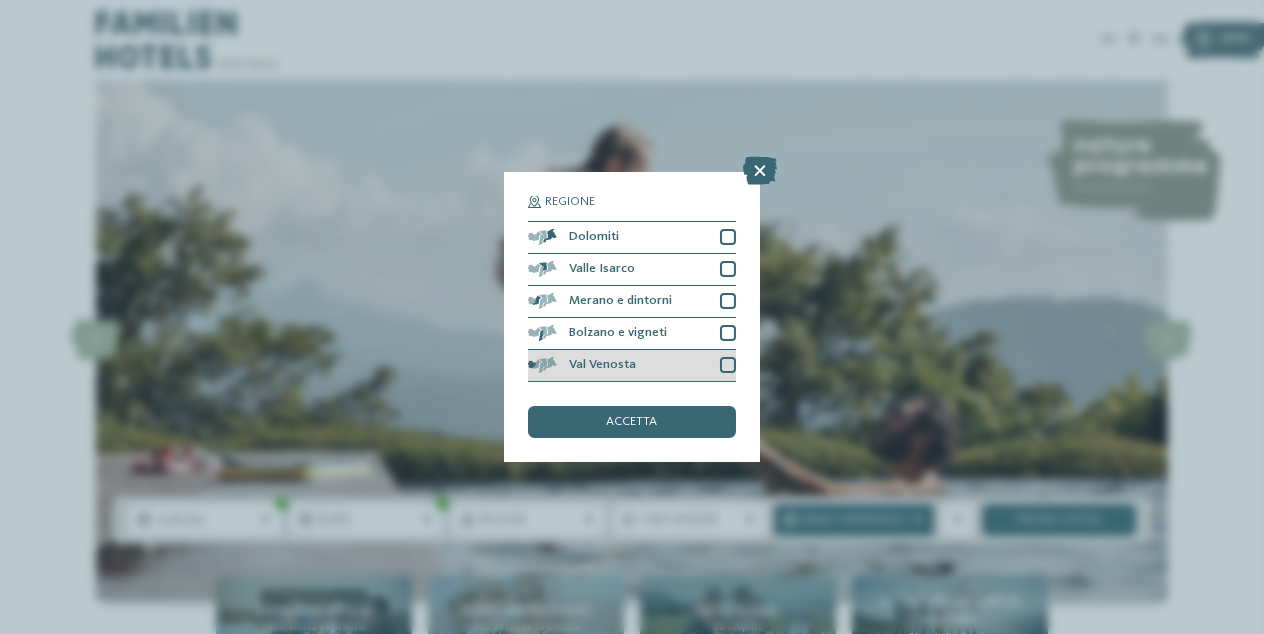 click at bounding box center [728, 365] 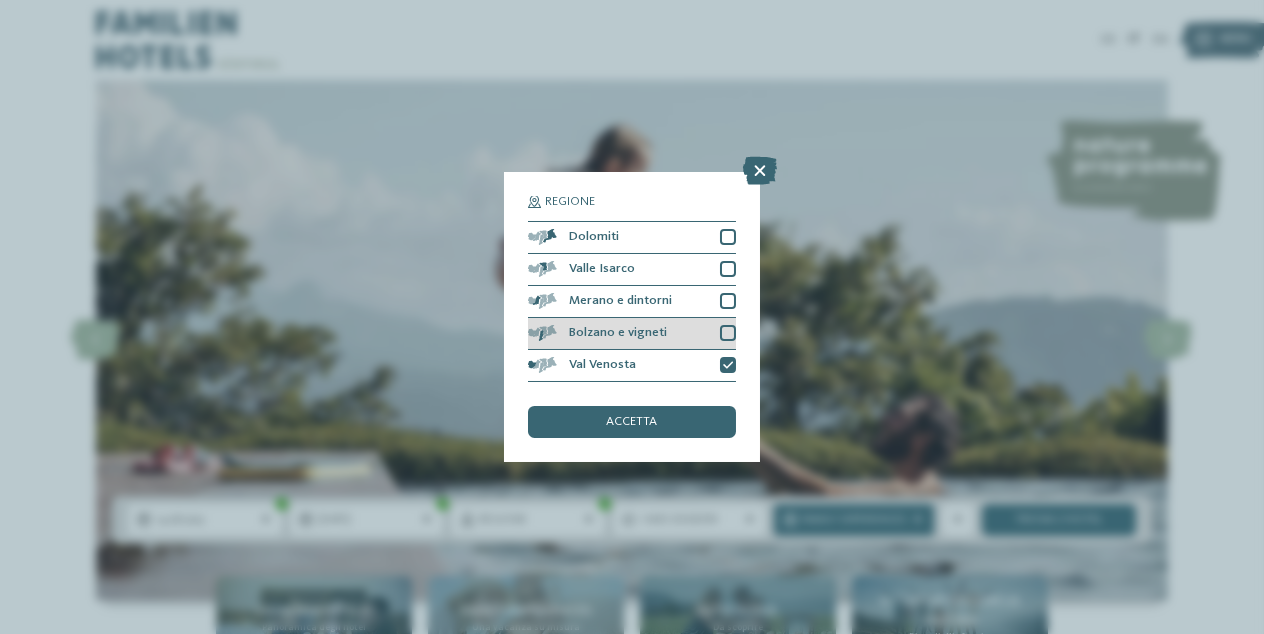 click at bounding box center (728, 333) 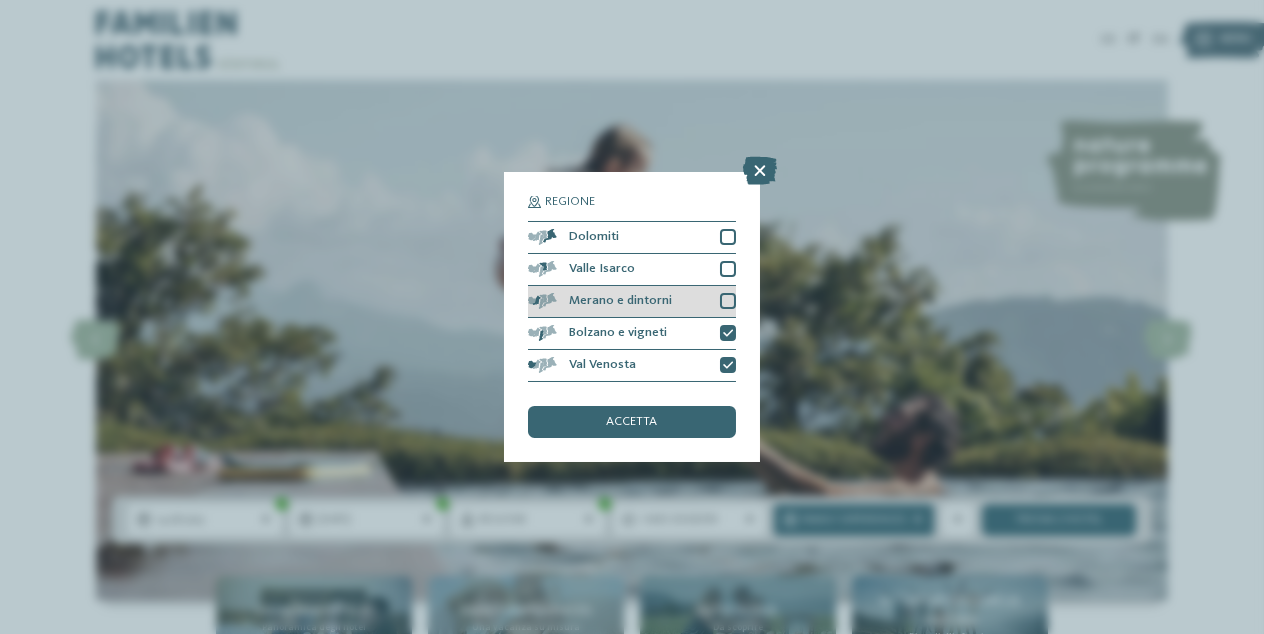 click at bounding box center [728, 301] 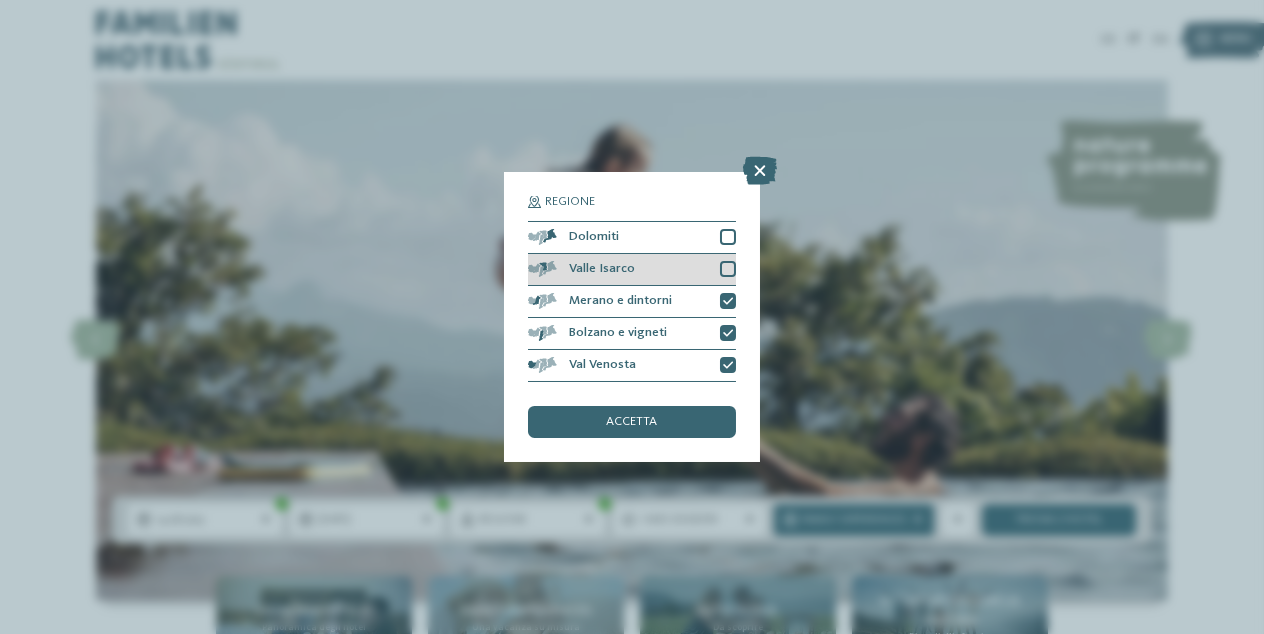 click at bounding box center (728, 269) 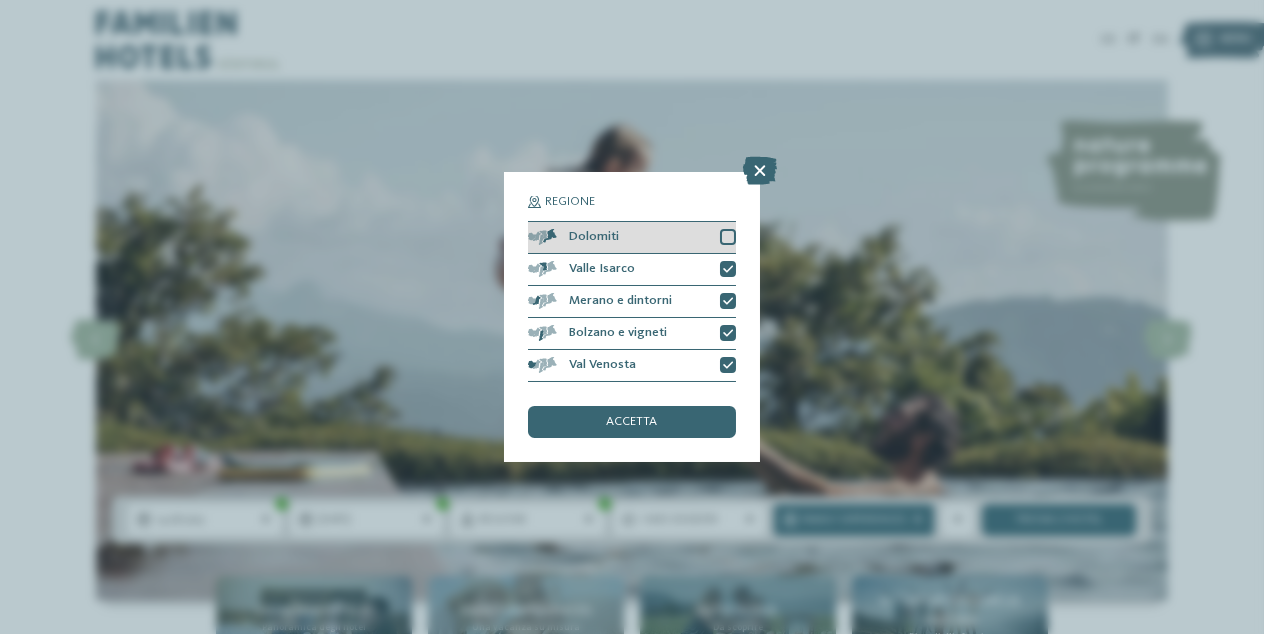 click at bounding box center (728, 237) 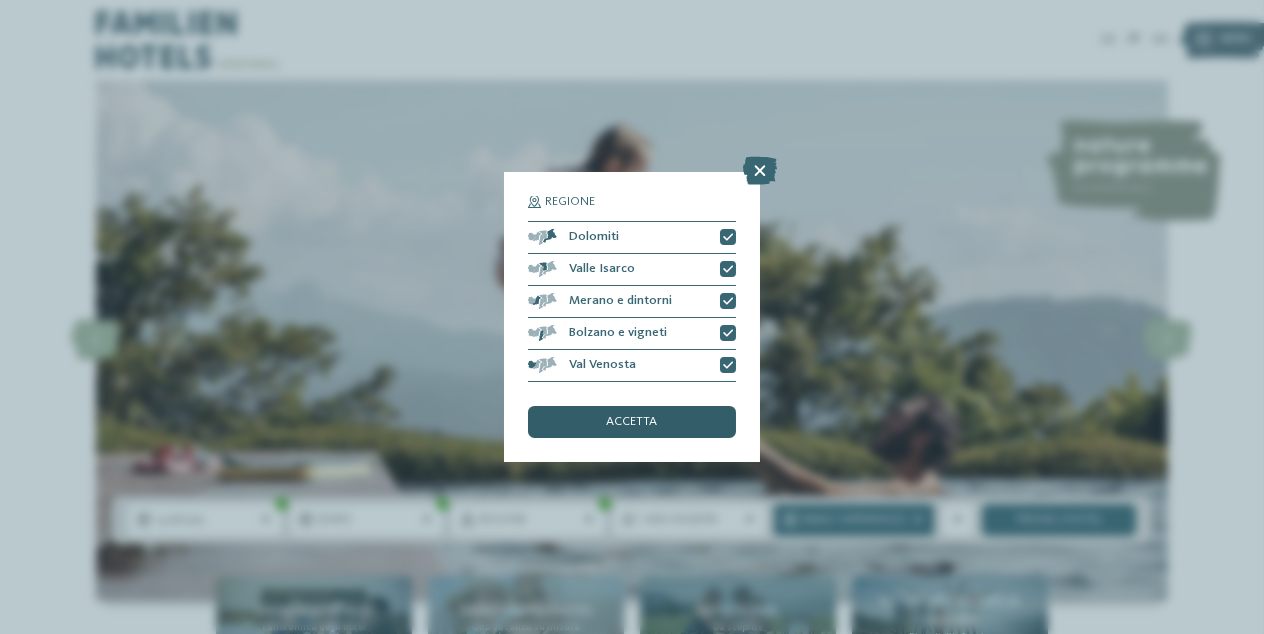 click on "accetta" at bounding box center (632, 422) 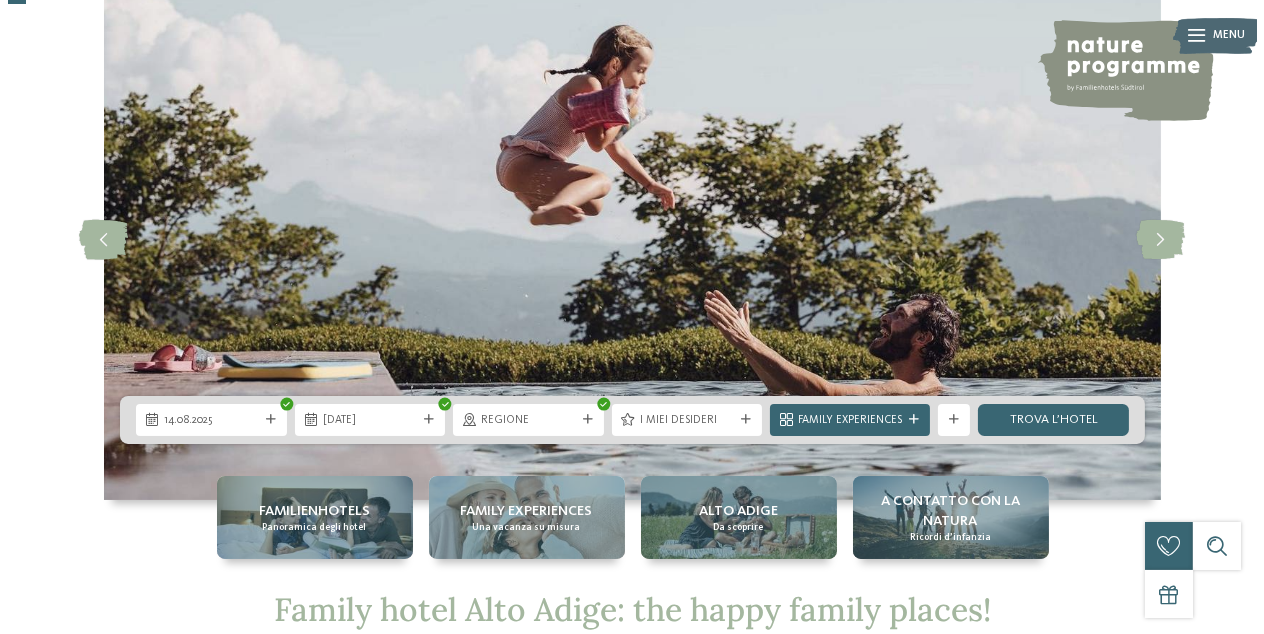 scroll, scrollTop: 200, scrollLeft: 0, axis: vertical 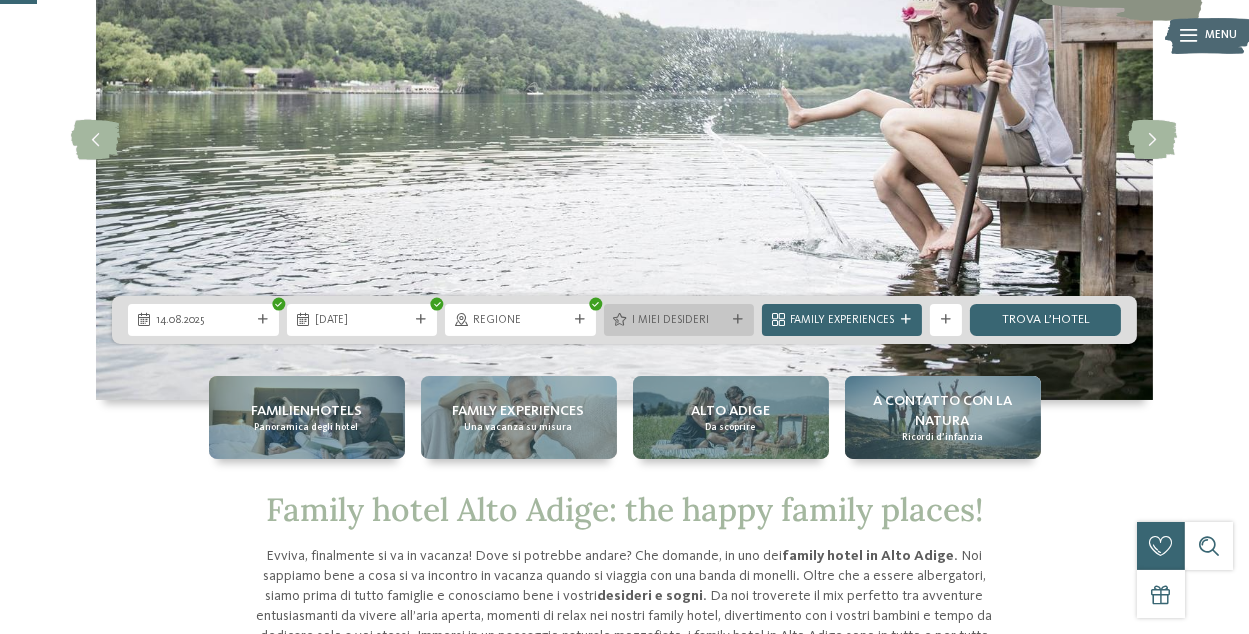 click at bounding box center [738, 320] 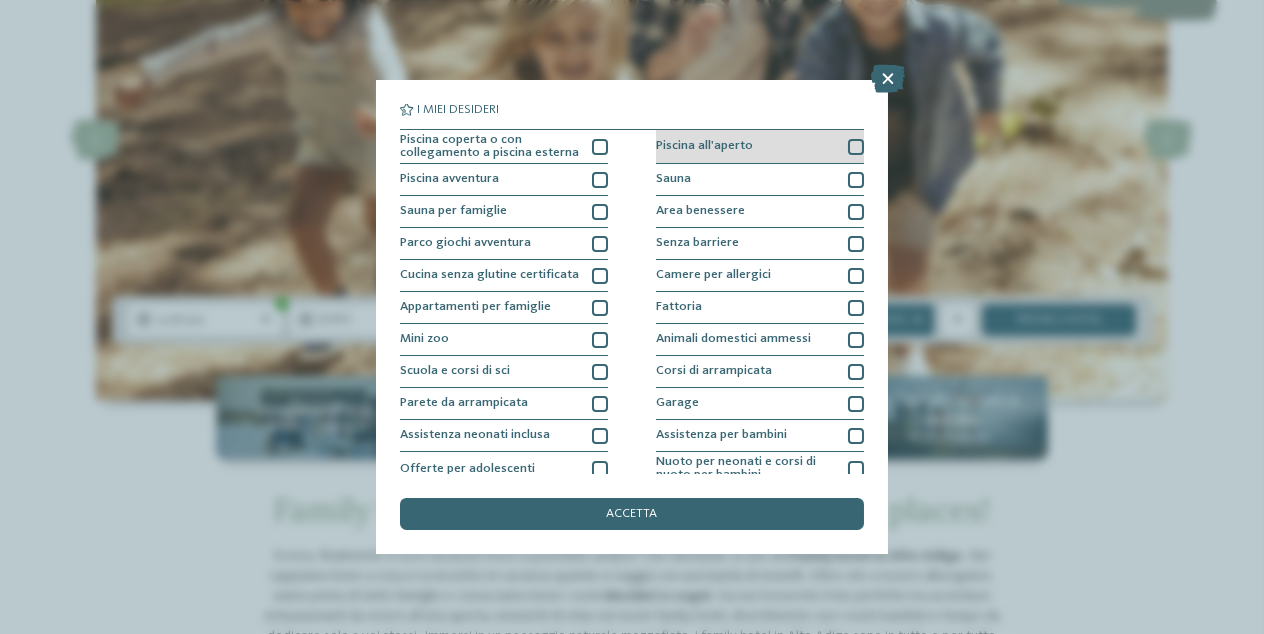 click at bounding box center [856, 147] 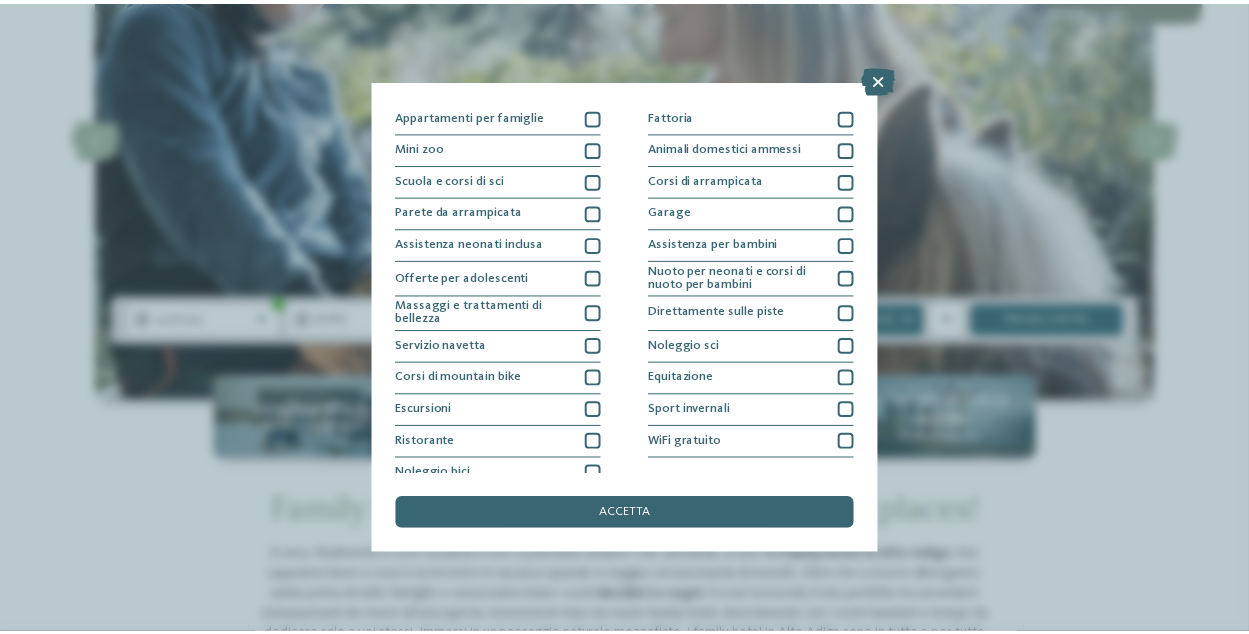scroll, scrollTop: 208, scrollLeft: 0, axis: vertical 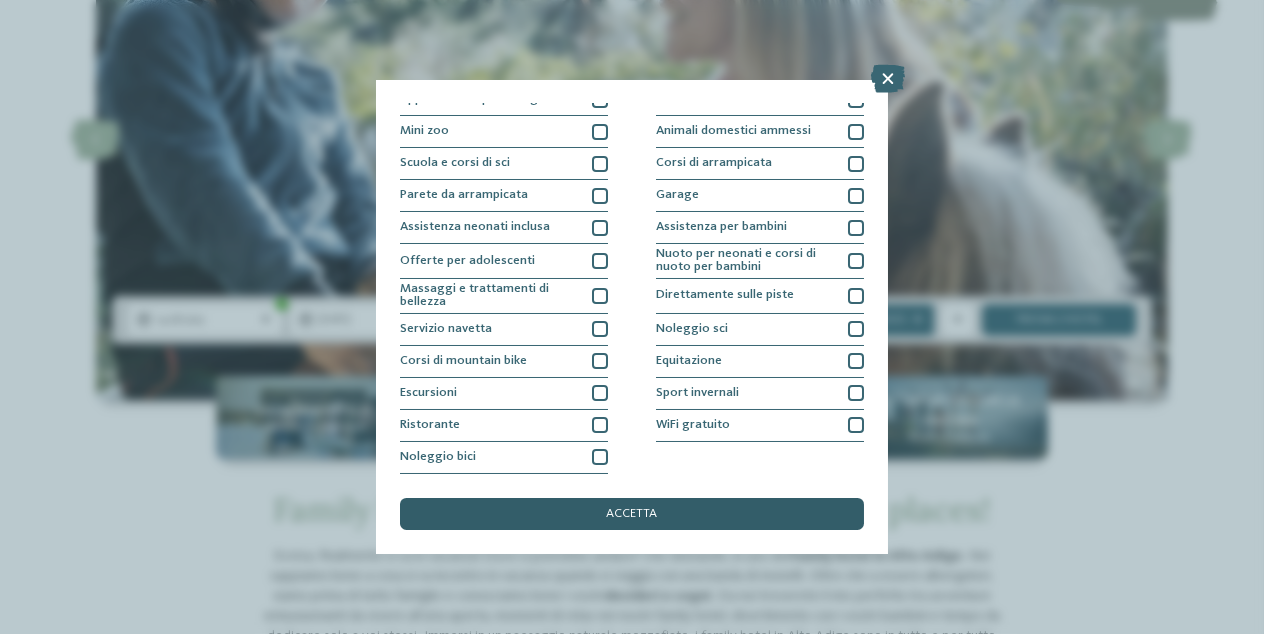 click on "accetta" at bounding box center [632, 514] 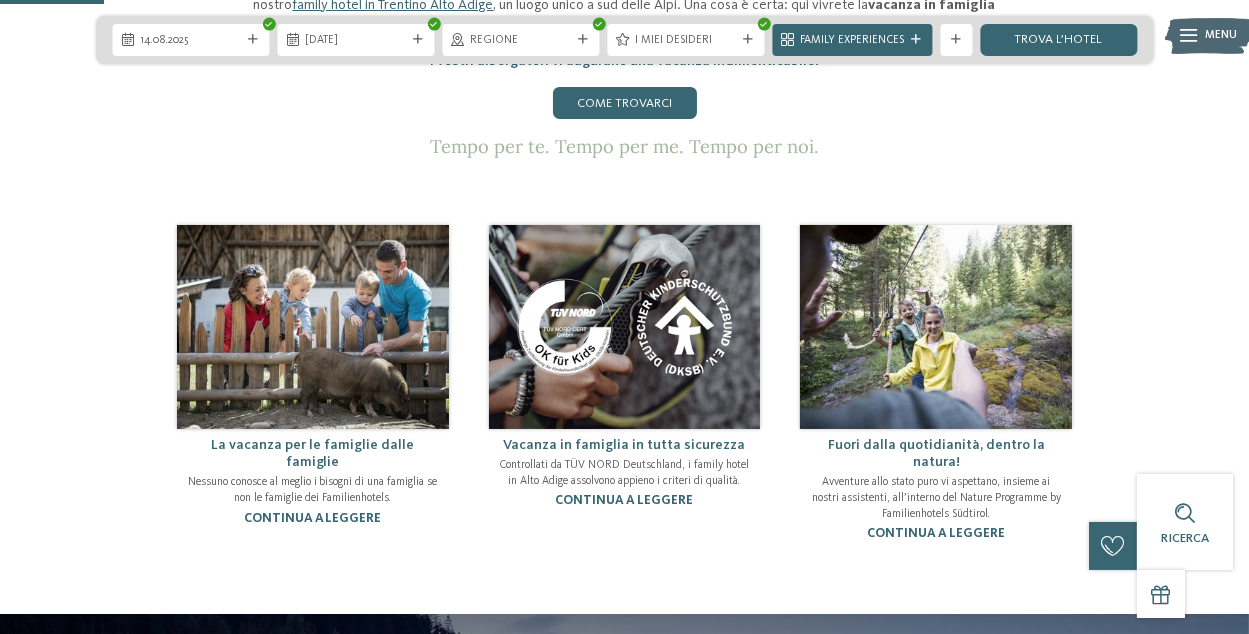 scroll, scrollTop: 300, scrollLeft: 0, axis: vertical 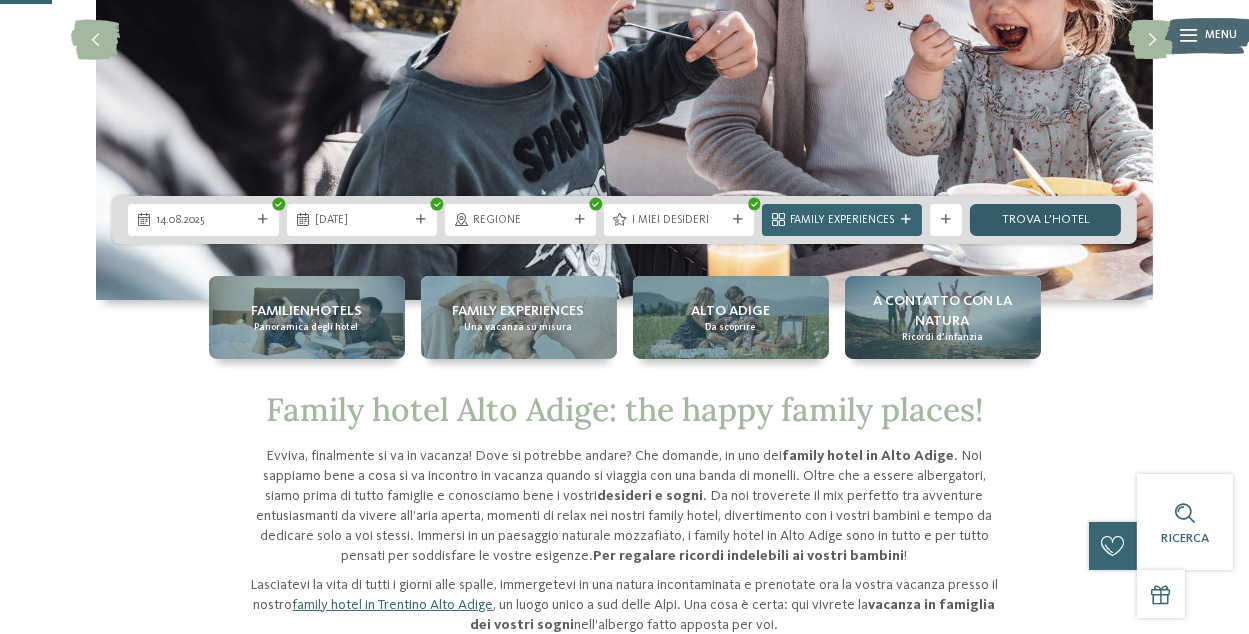 click on "trova l’hotel" at bounding box center [1045, 220] 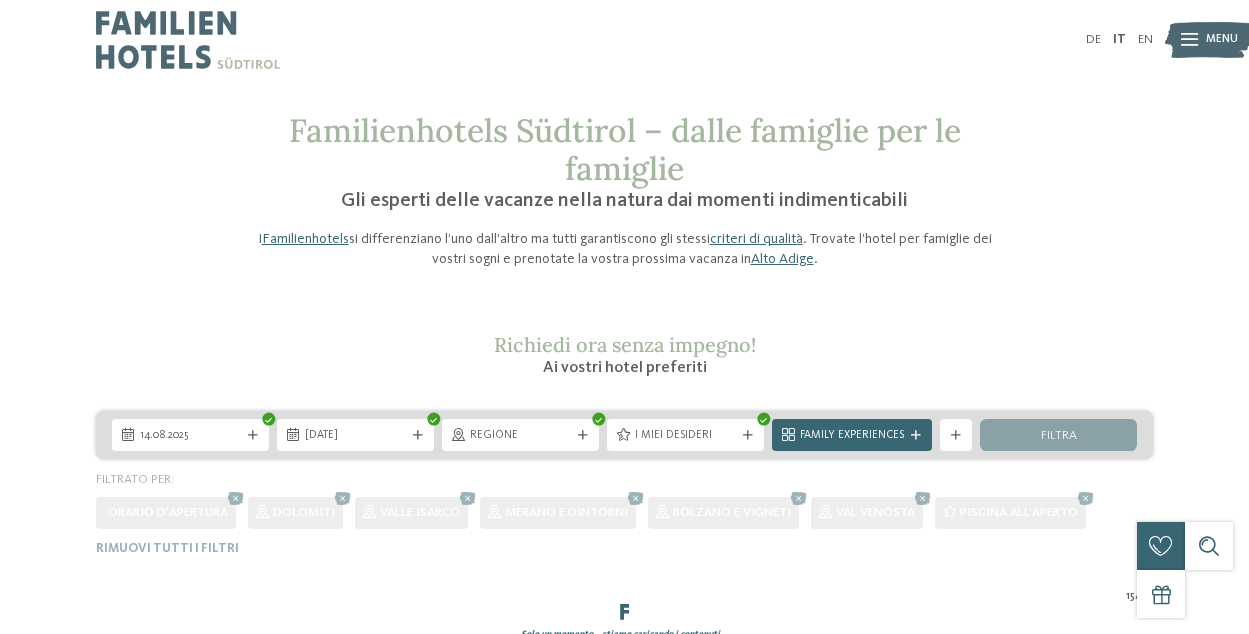 scroll, scrollTop: 0, scrollLeft: 0, axis: both 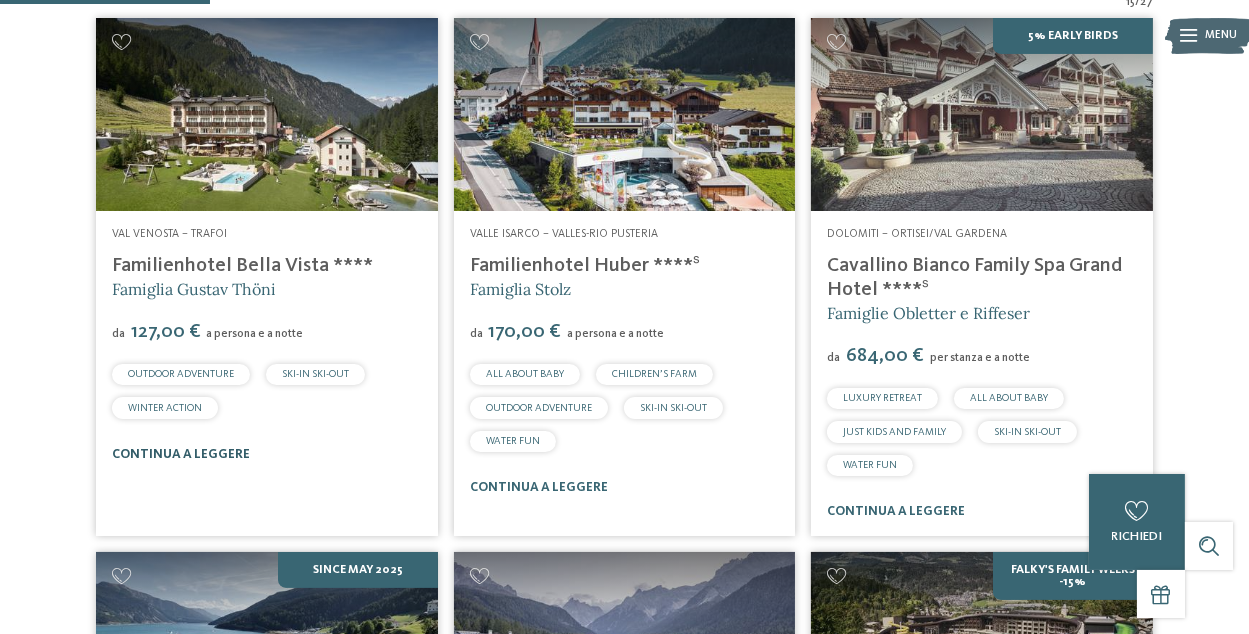 click on "continua a leggere" at bounding box center [181, 454] 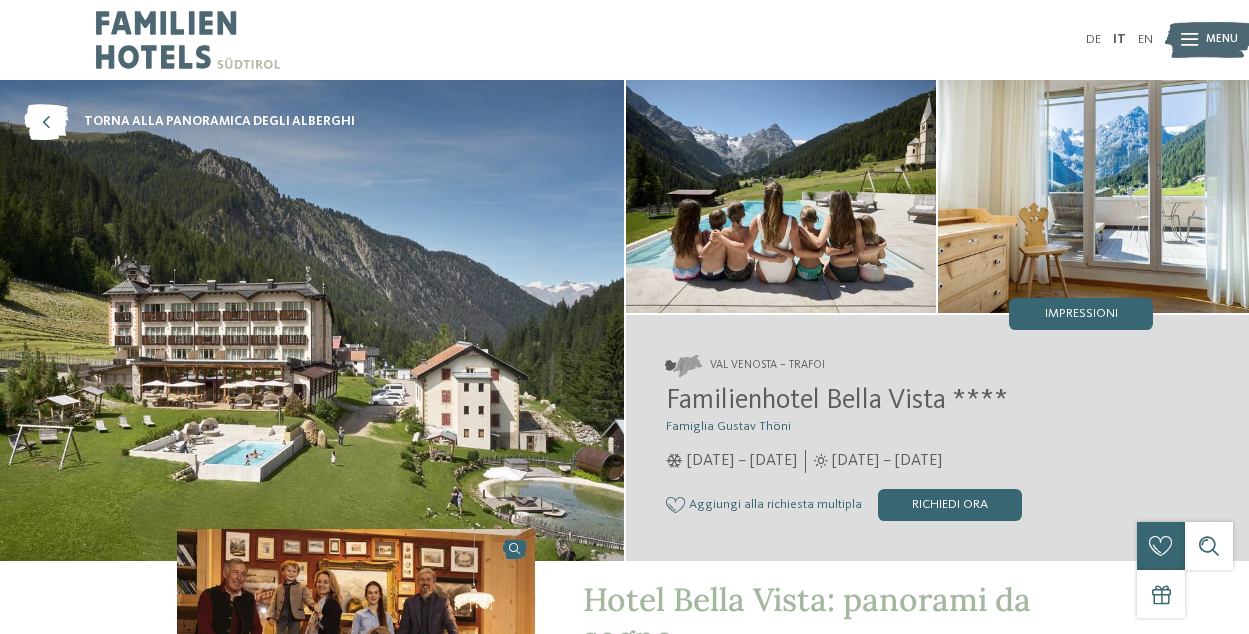 scroll, scrollTop: 0, scrollLeft: 0, axis: both 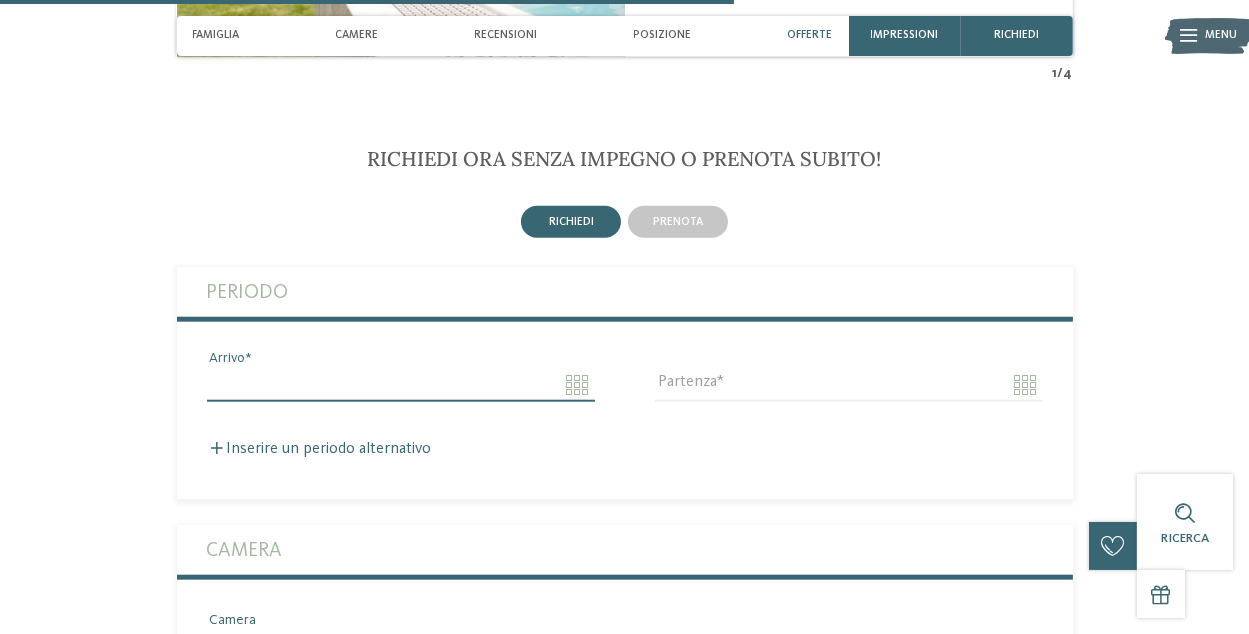 click on "Arrivo" at bounding box center (401, 385) 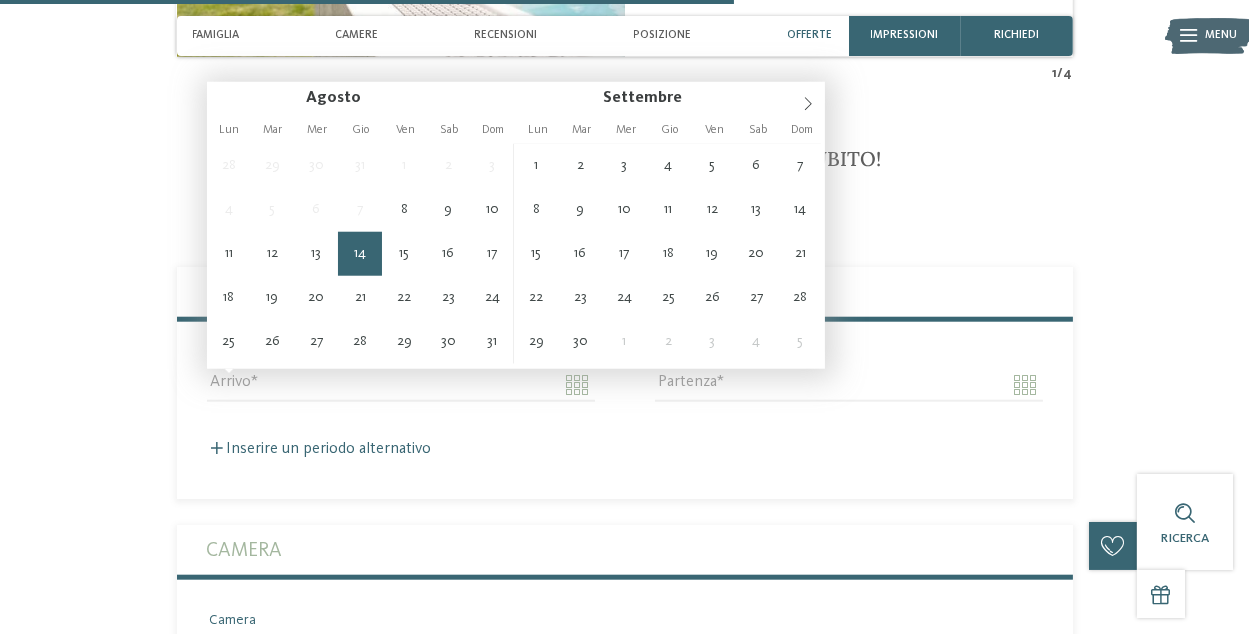 type on "**********" 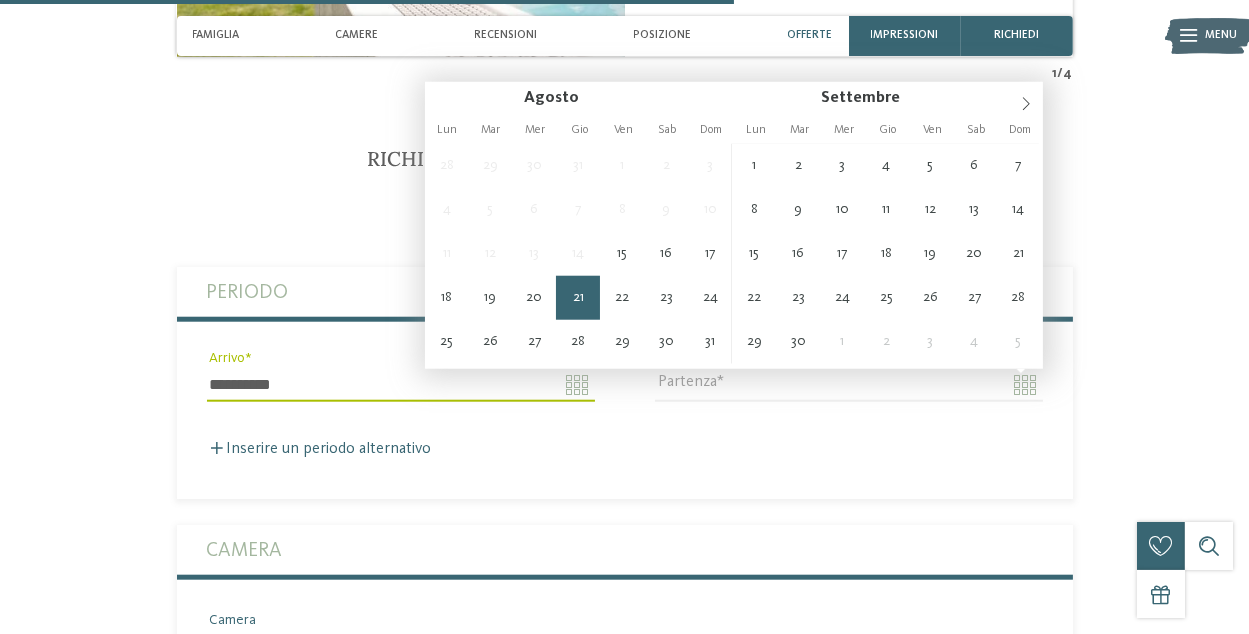 type on "**********" 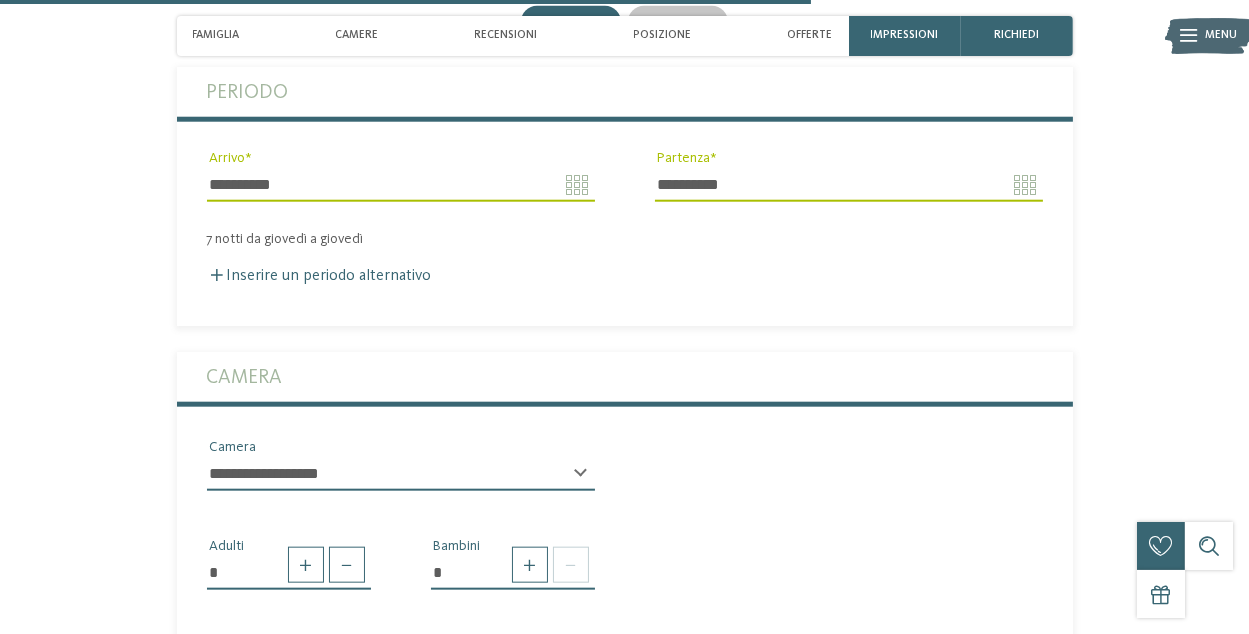scroll, scrollTop: 3000, scrollLeft: 0, axis: vertical 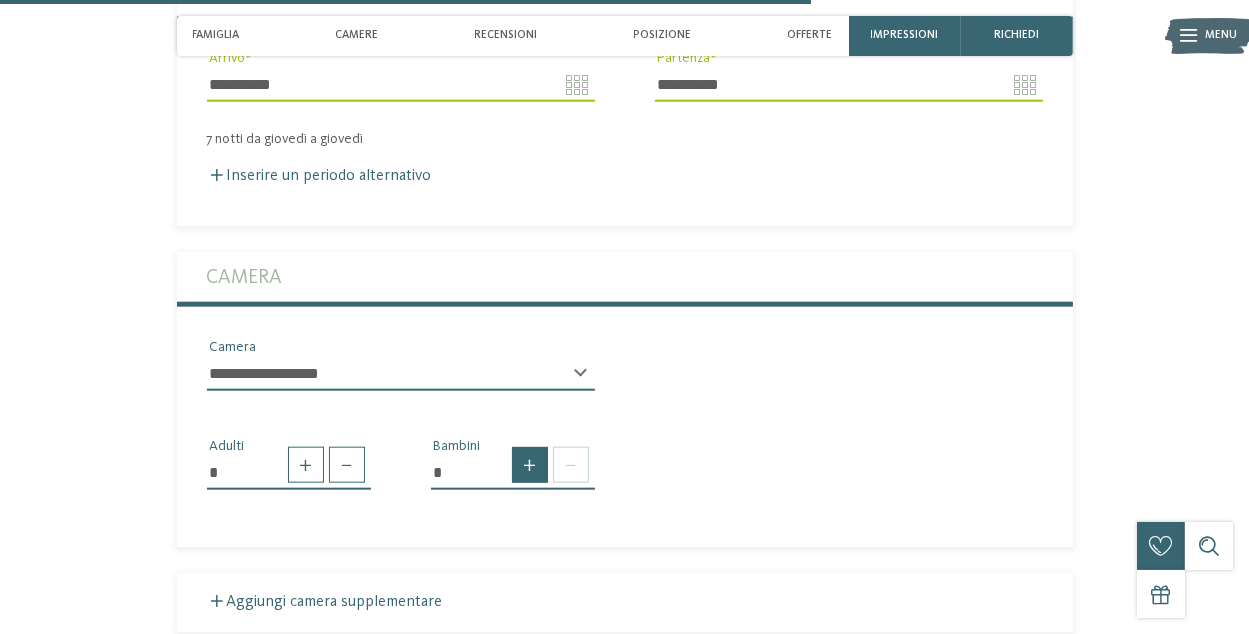 click at bounding box center [530, 465] 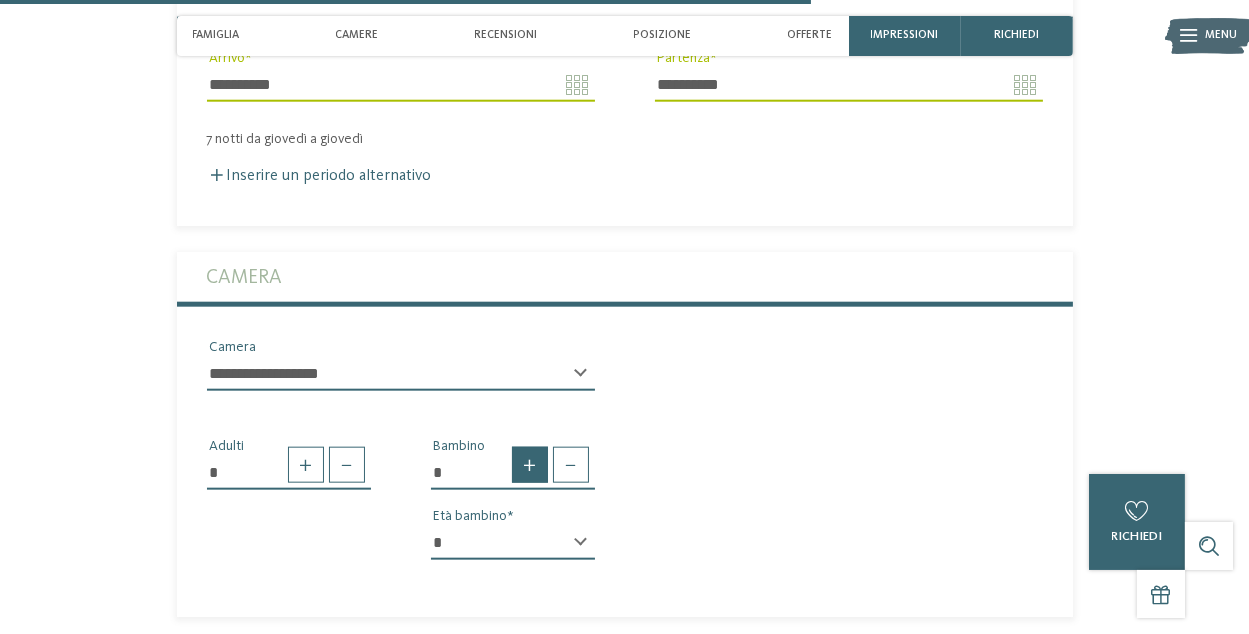 click at bounding box center [530, 465] 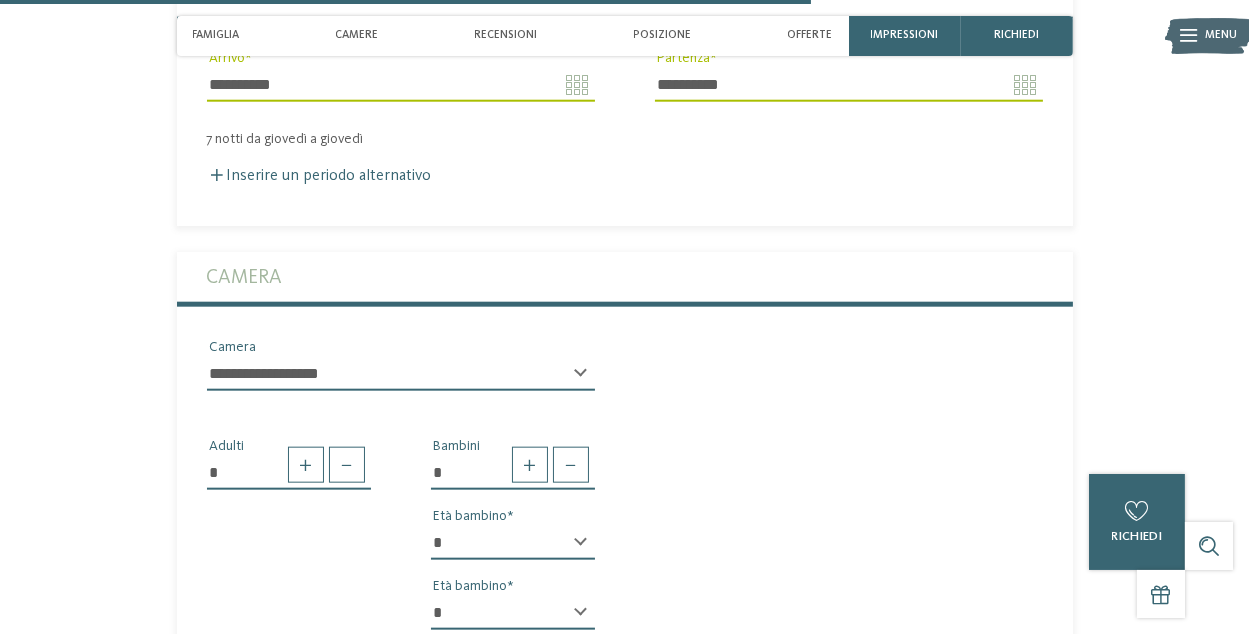 click on "* * * * * * * * * * * ** ** ** ** ** ** ** **     Età bambino" at bounding box center (513, 551) 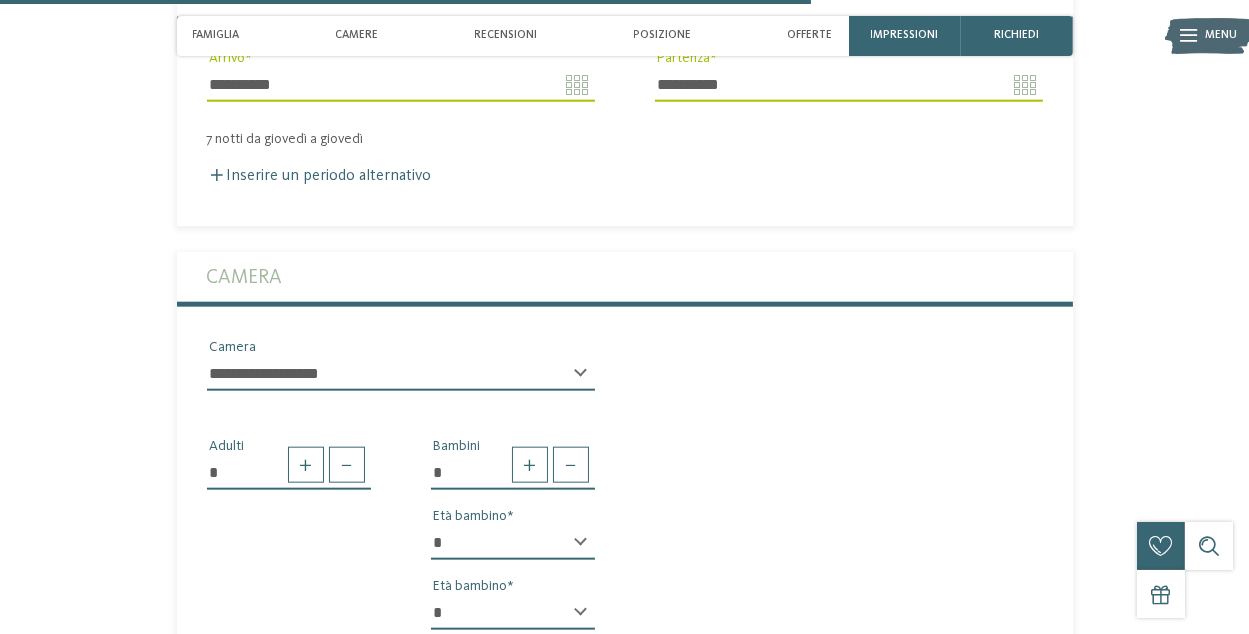 click on "* * * * * * * * * * * ** ** ** ** ** ** ** **" at bounding box center (513, 543) 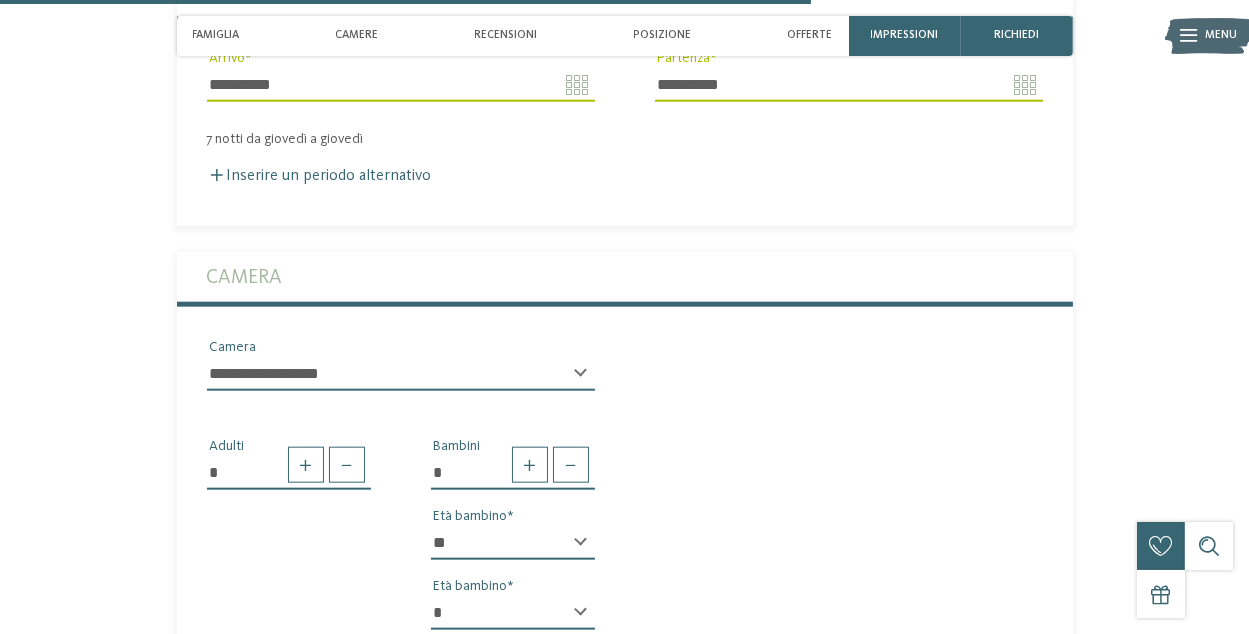 click on "* * * * * * * * * * * ** ** ** ** ** ** ** **" at bounding box center [513, 543] 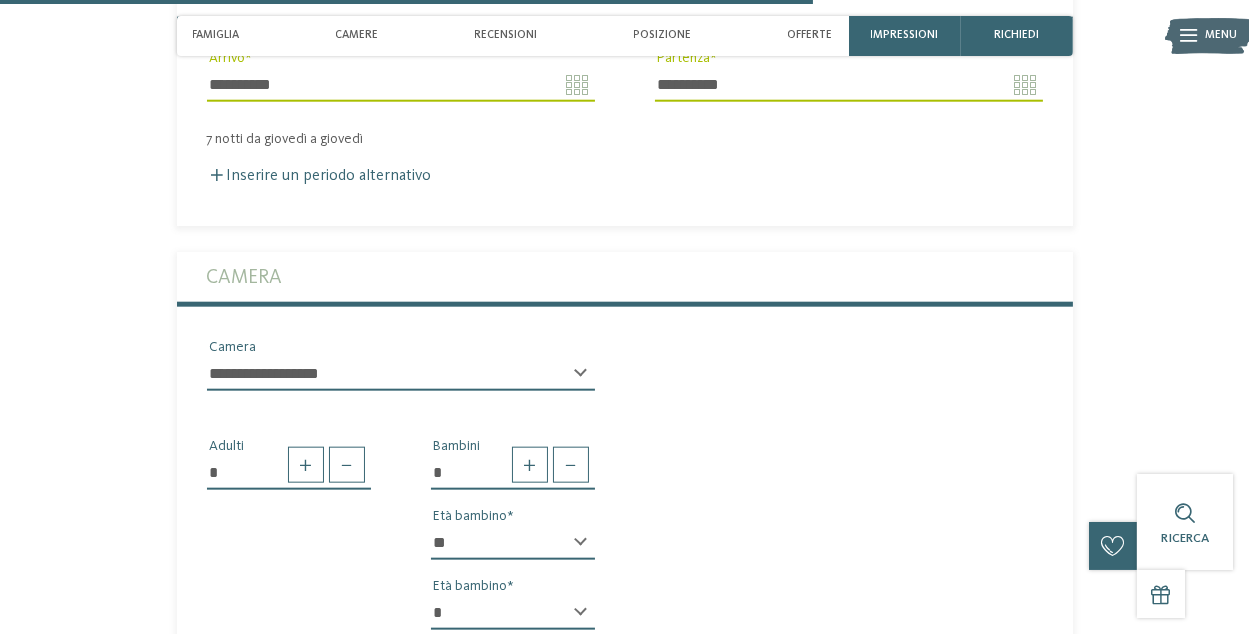 scroll, scrollTop: 3100, scrollLeft: 0, axis: vertical 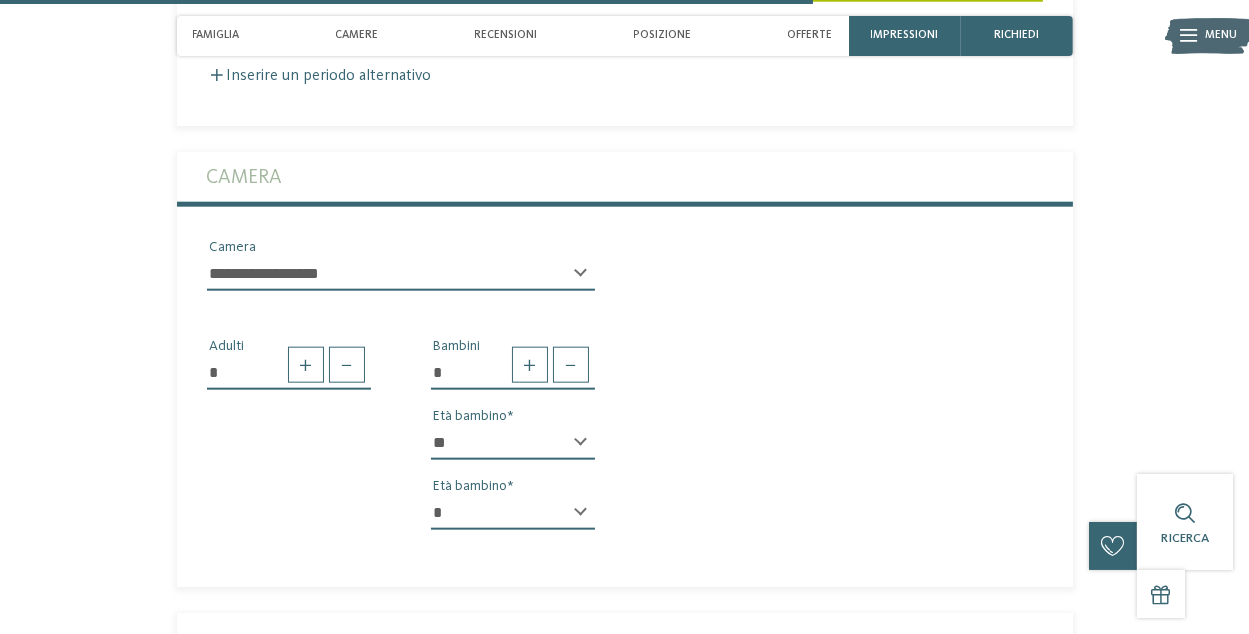 click on "* * * * * * * * * * * ** ** ** ** ** ** ** **     Età bambino" at bounding box center (513, 521) 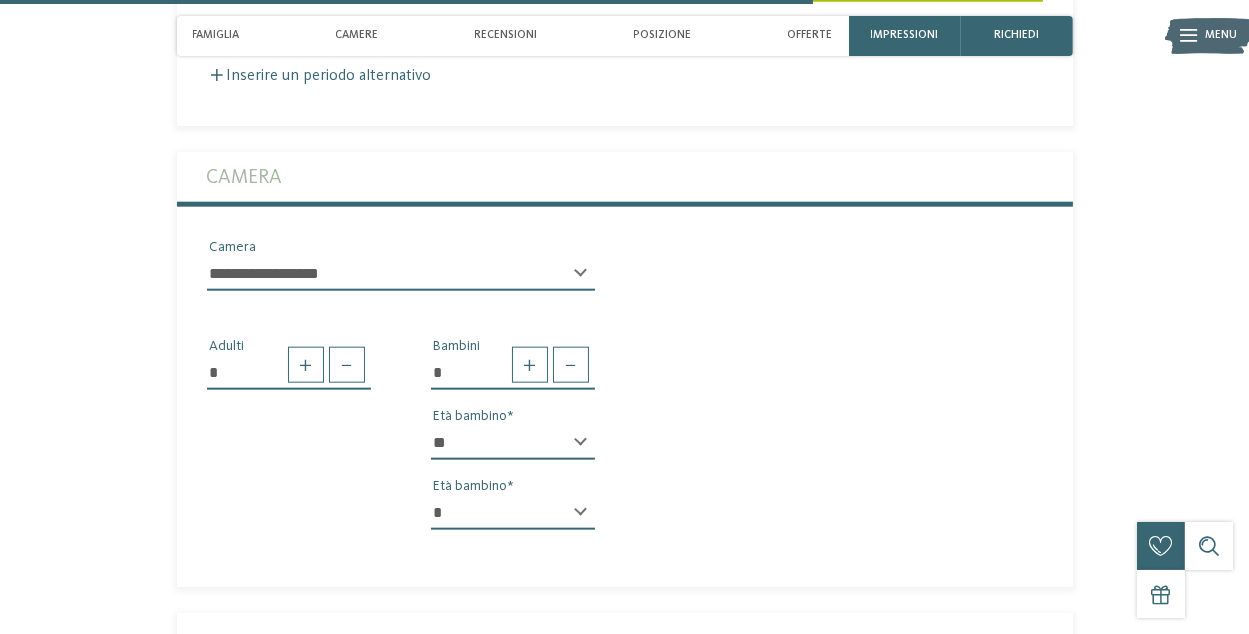 select on "*" 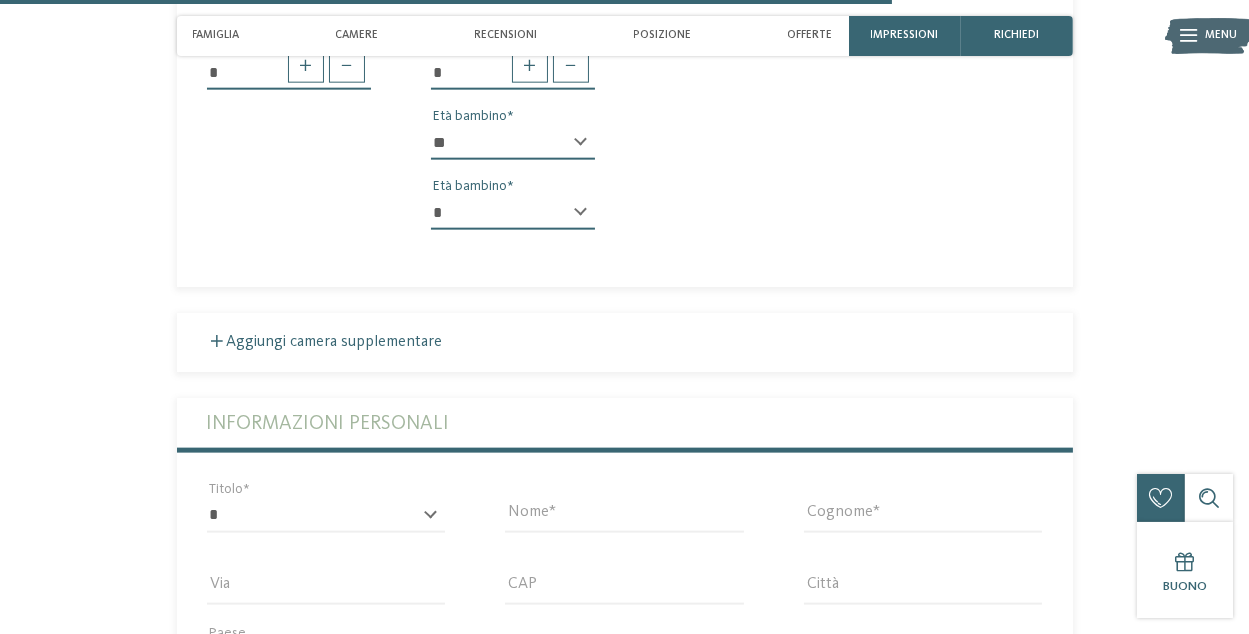 scroll, scrollTop: 3500, scrollLeft: 0, axis: vertical 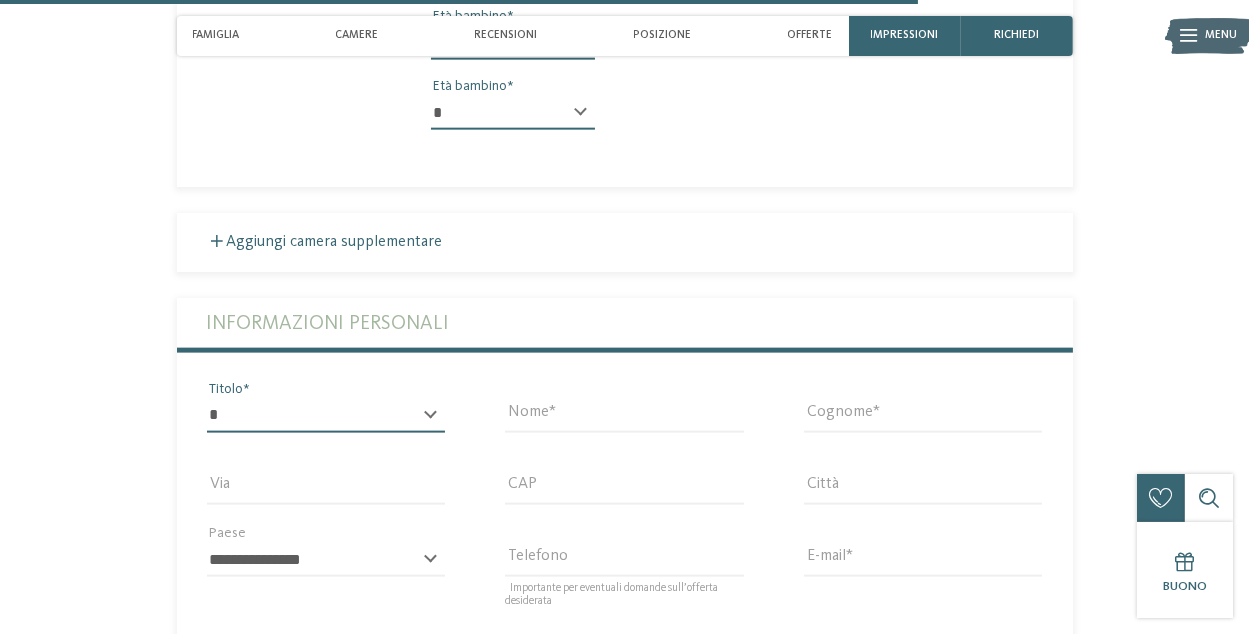 click on "* ****** ******* ******** ******" at bounding box center [326, 416] 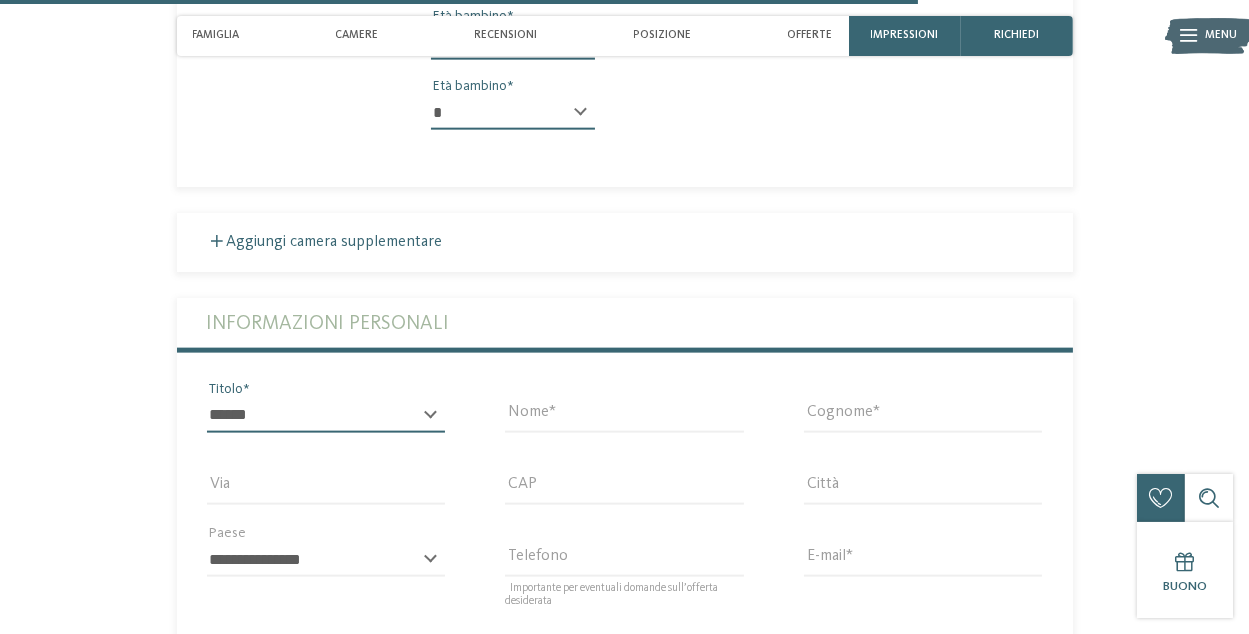 click on "* ****** ******* ******** ******" at bounding box center (326, 416) 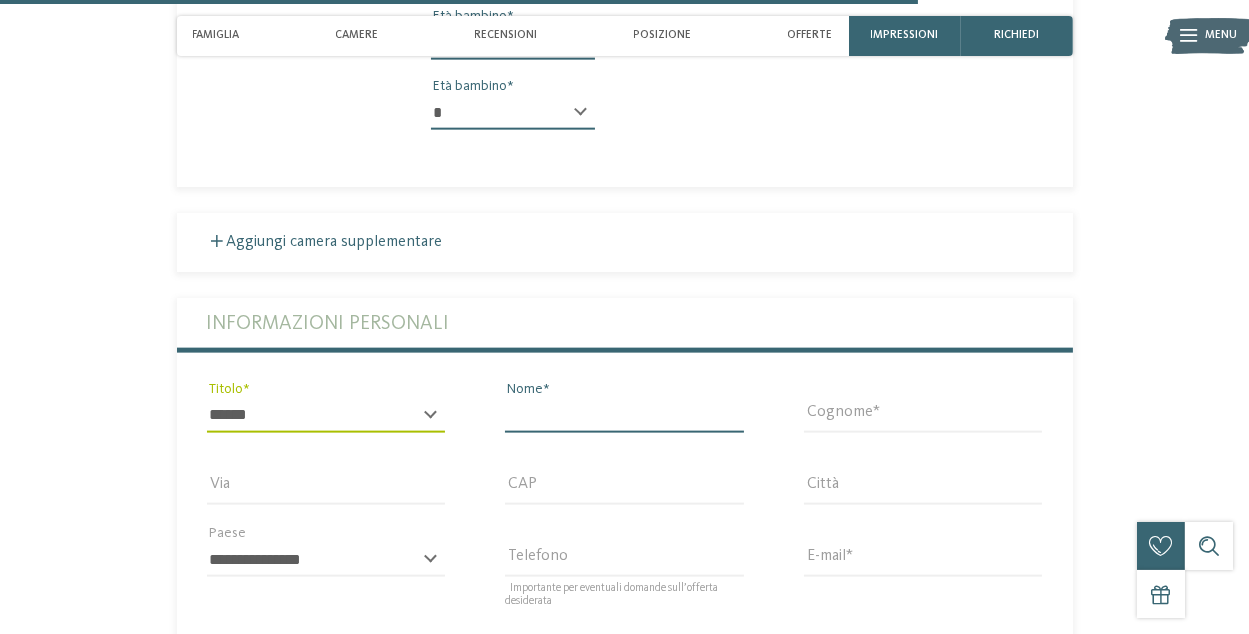 click on "Nome" at bounding box center [624, 416] 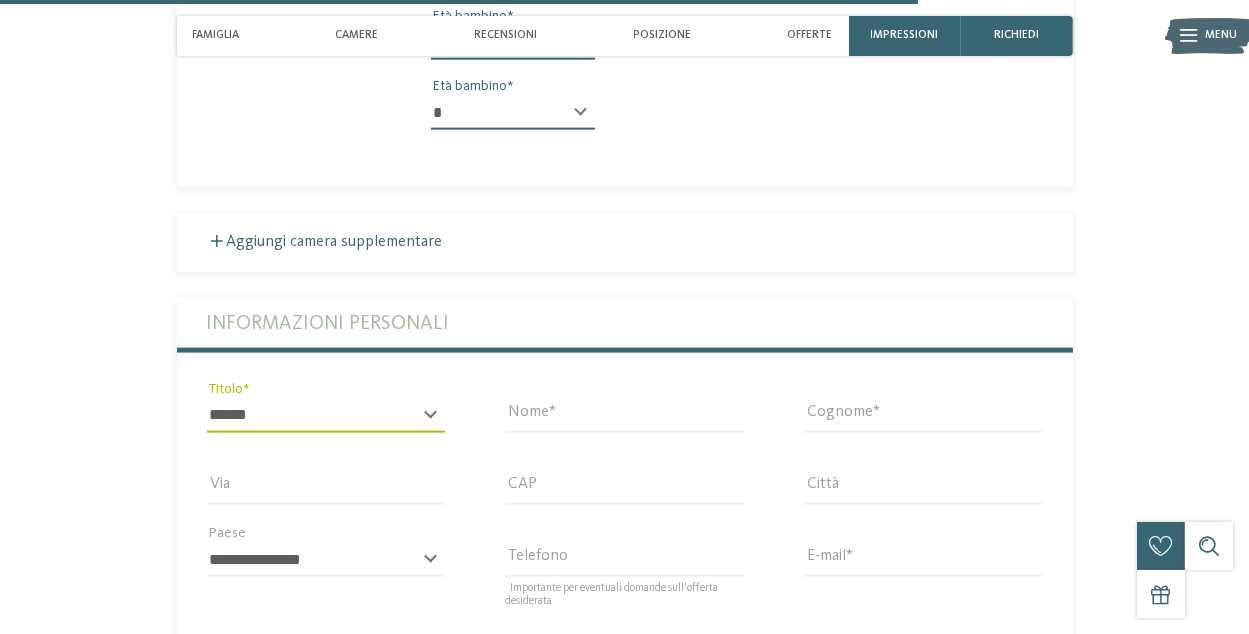 type on "********" 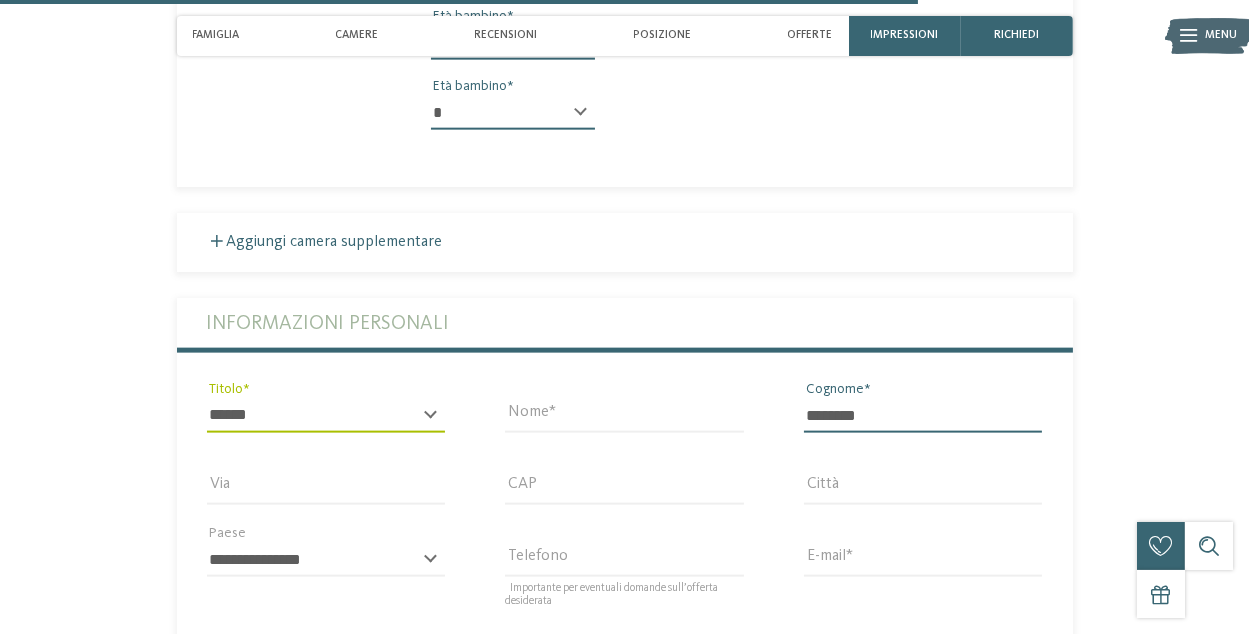 type on "**********" 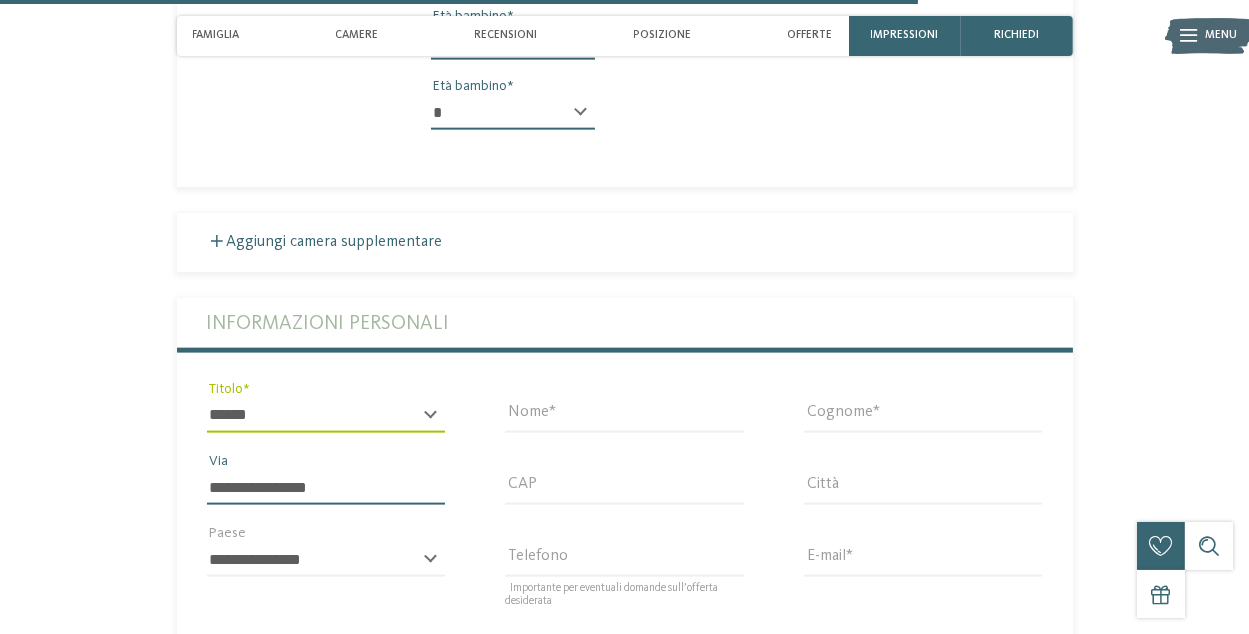 type on "*****" 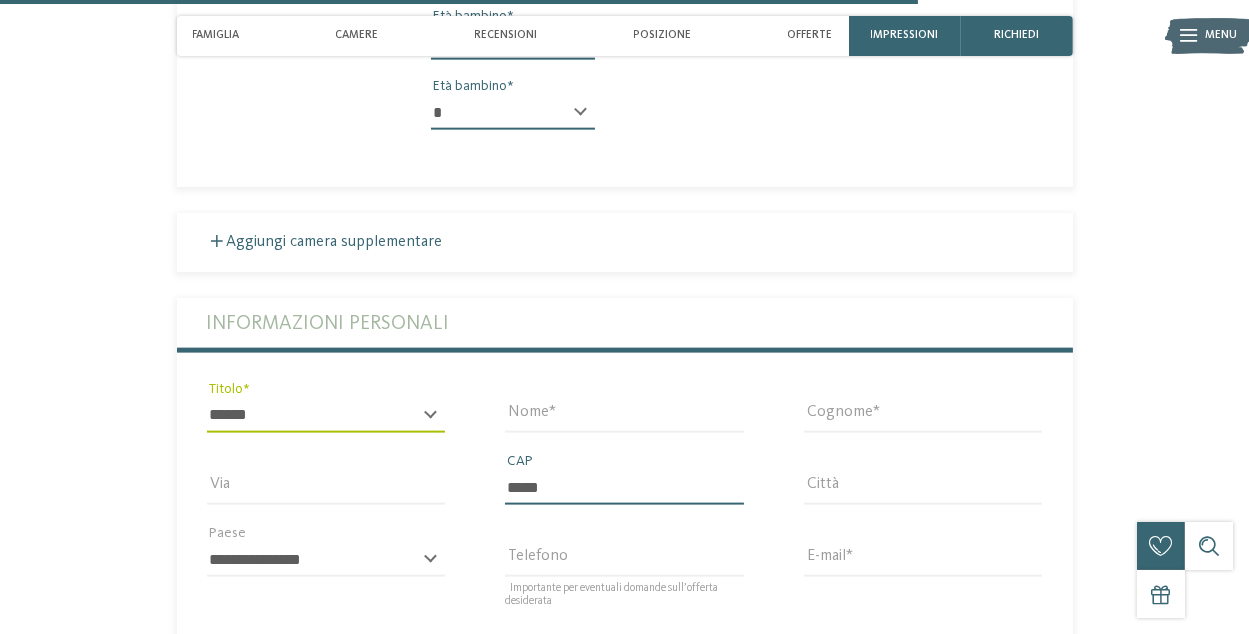 type on "**********" 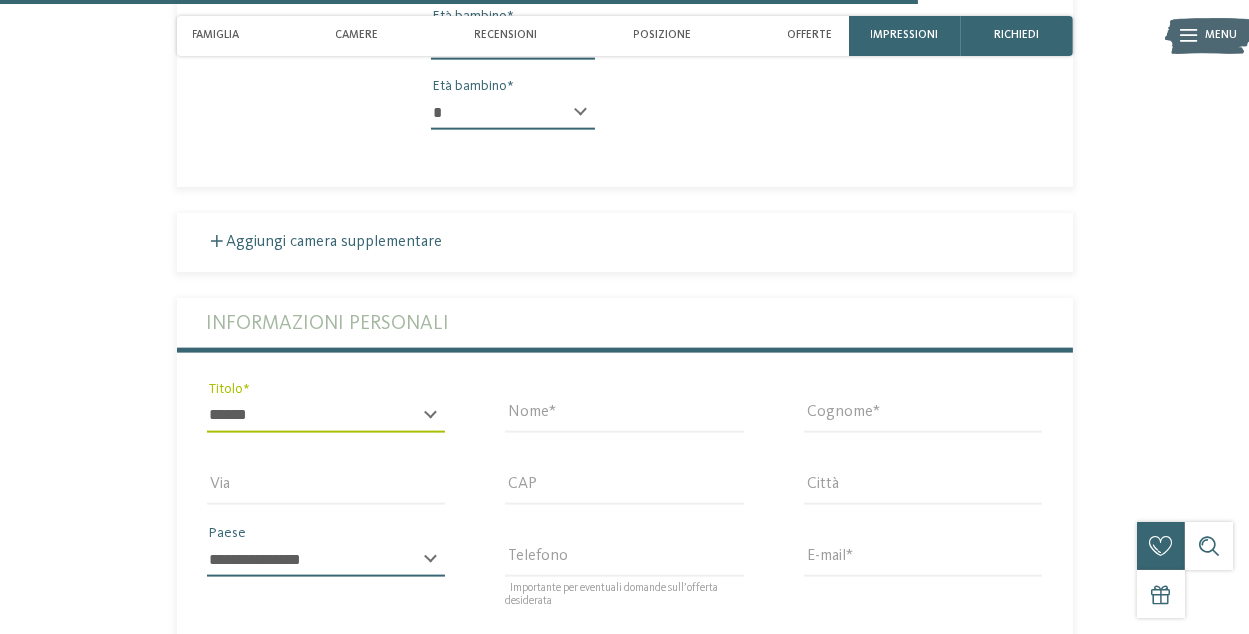 select on "**" 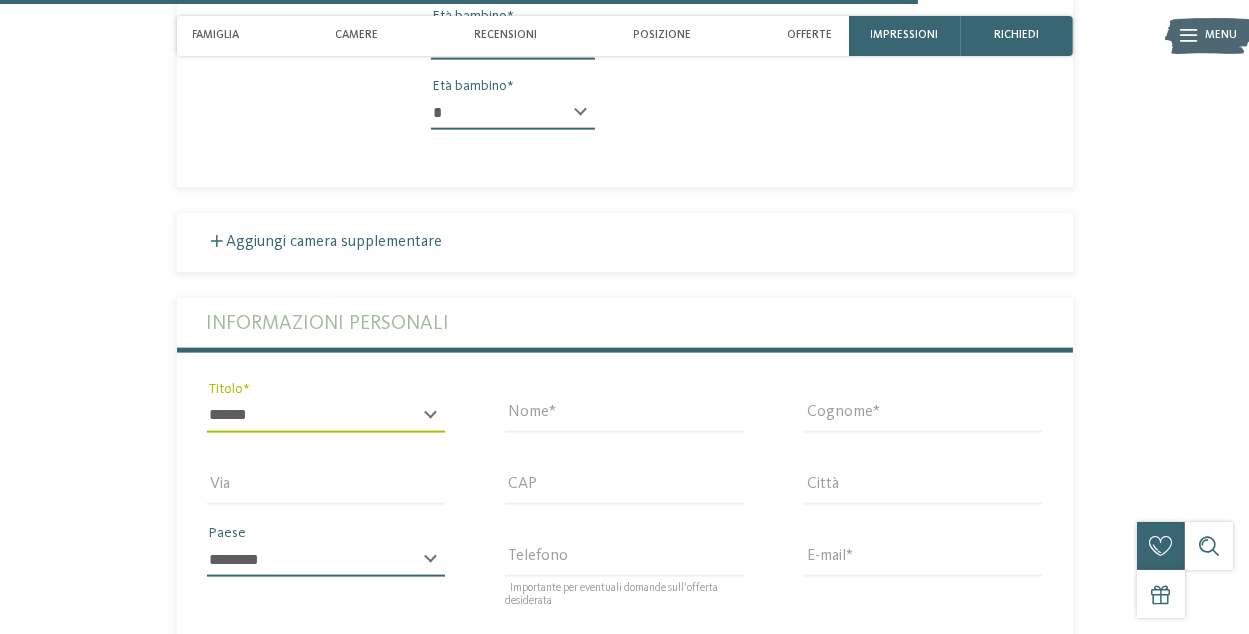 type on "**********" 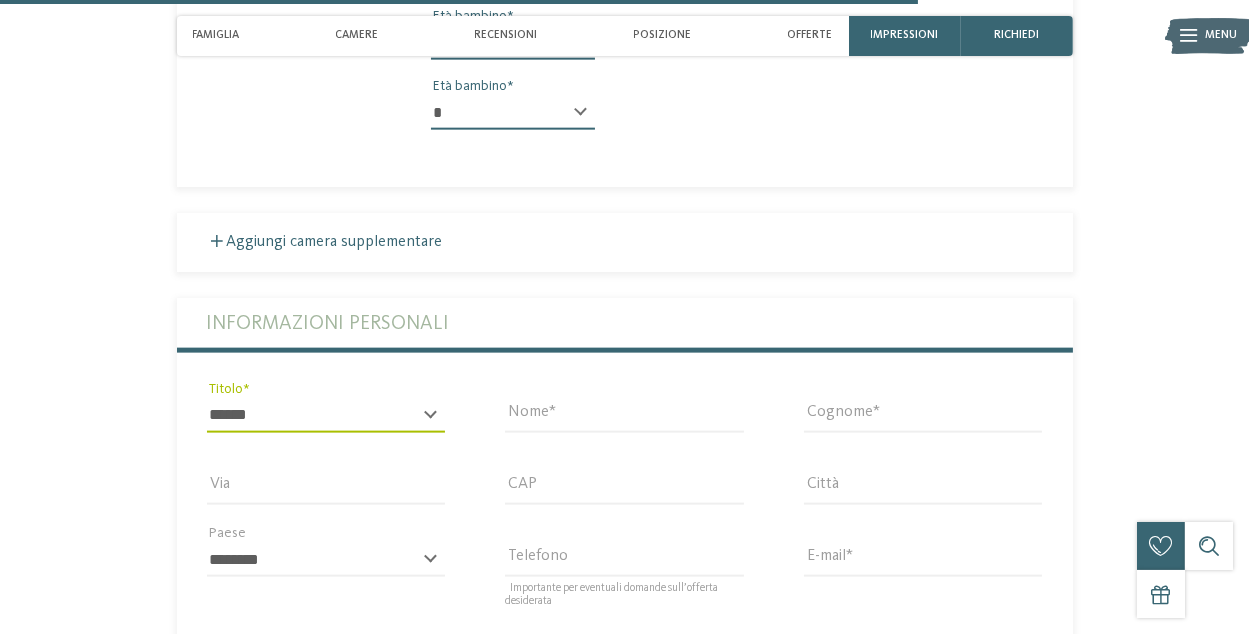 type on "**********" 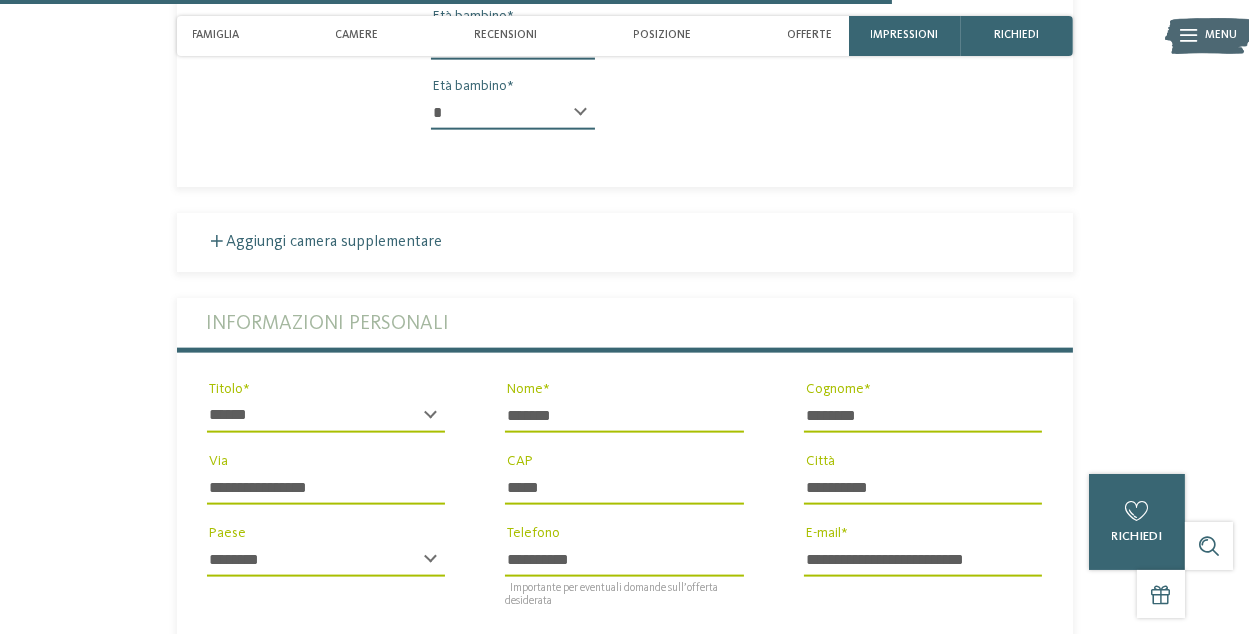 scroll, scrollTop: 3400, scrollLeft: 0, axis: vertical 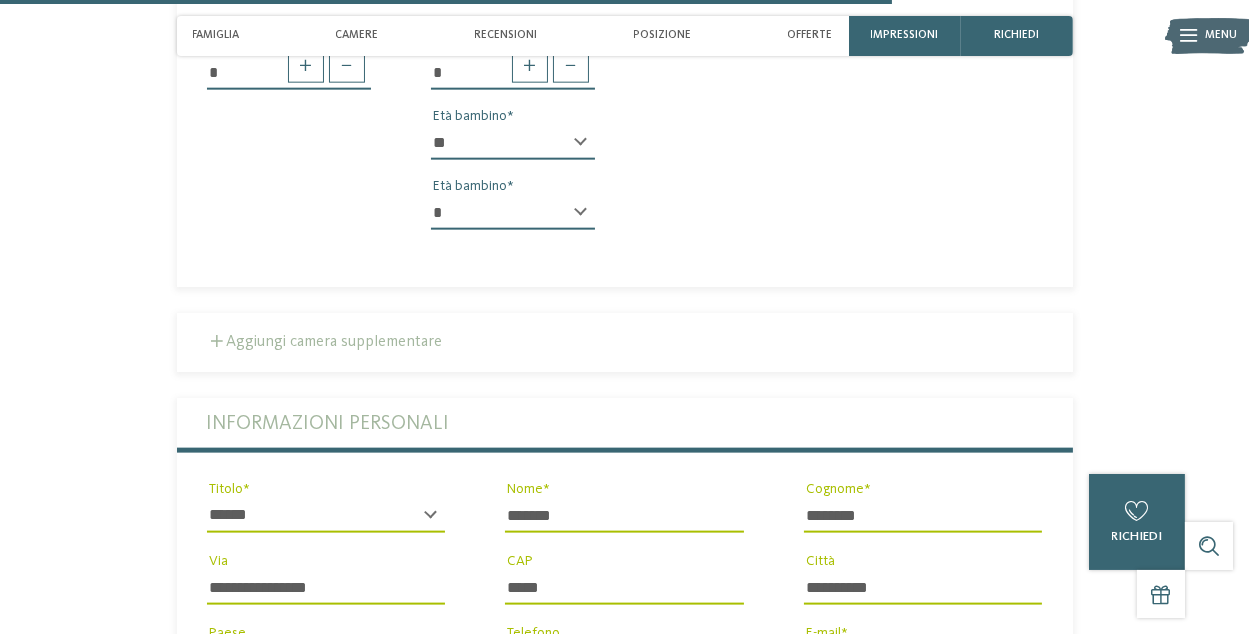 click on "Aggiungi camera supplementare" at bounding box center [325, 342] 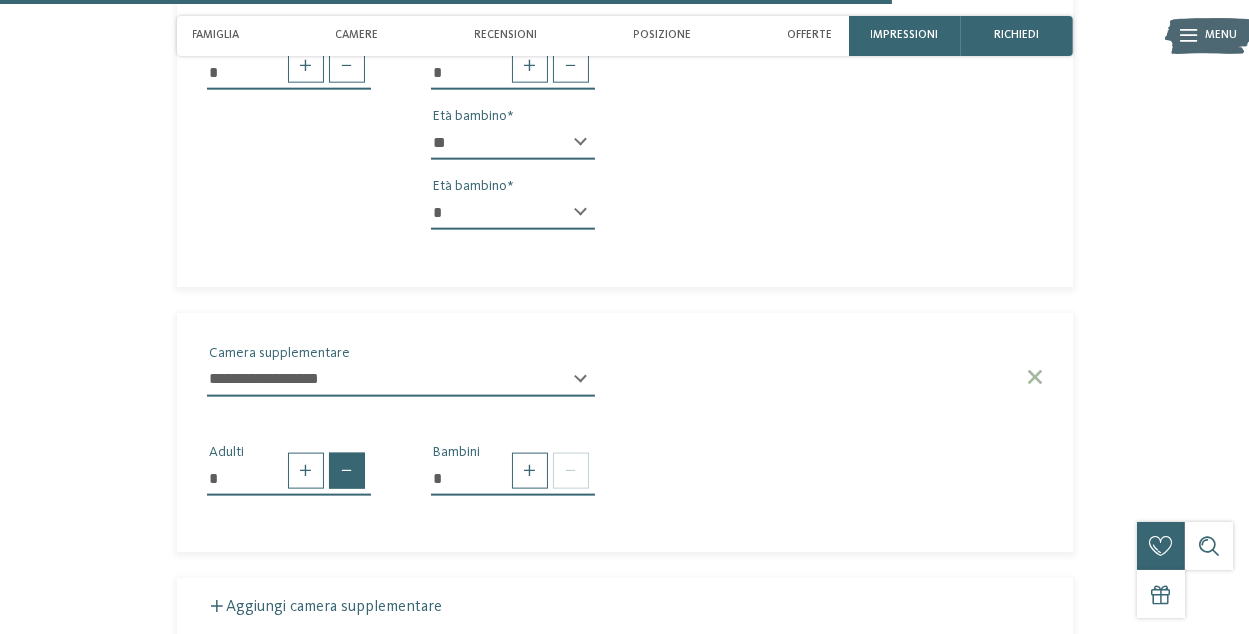 click at bounding box center (347, 471) 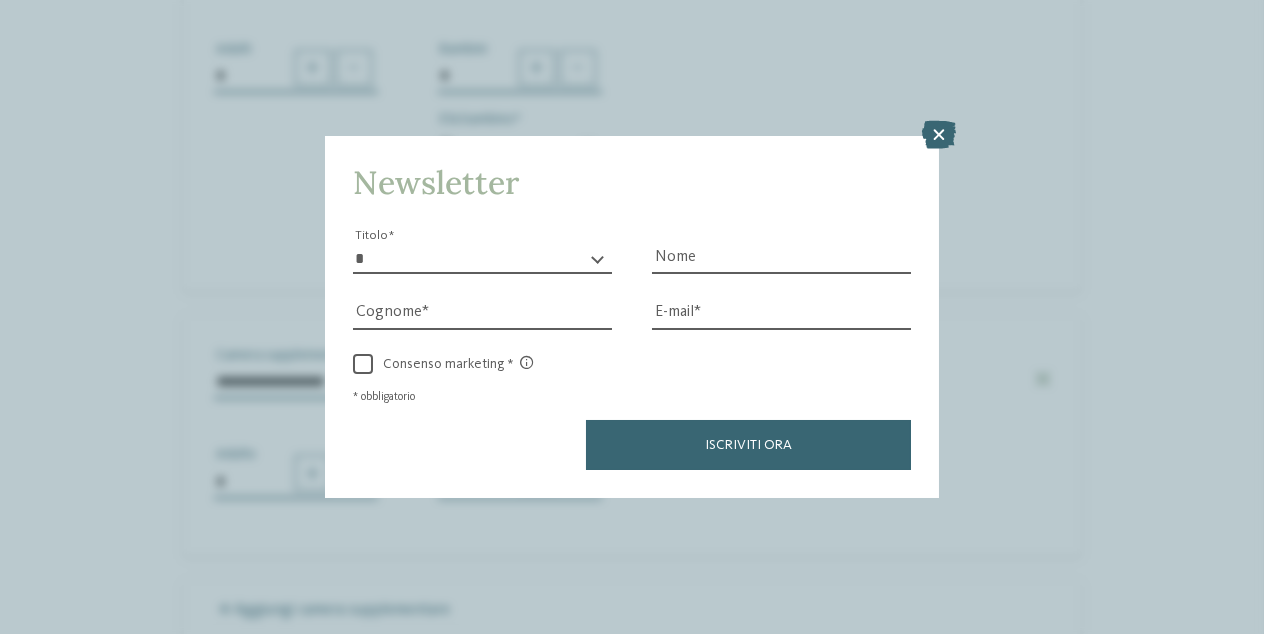 click on "* ****** ******* ******** ******" at bounding box center [482, 259] 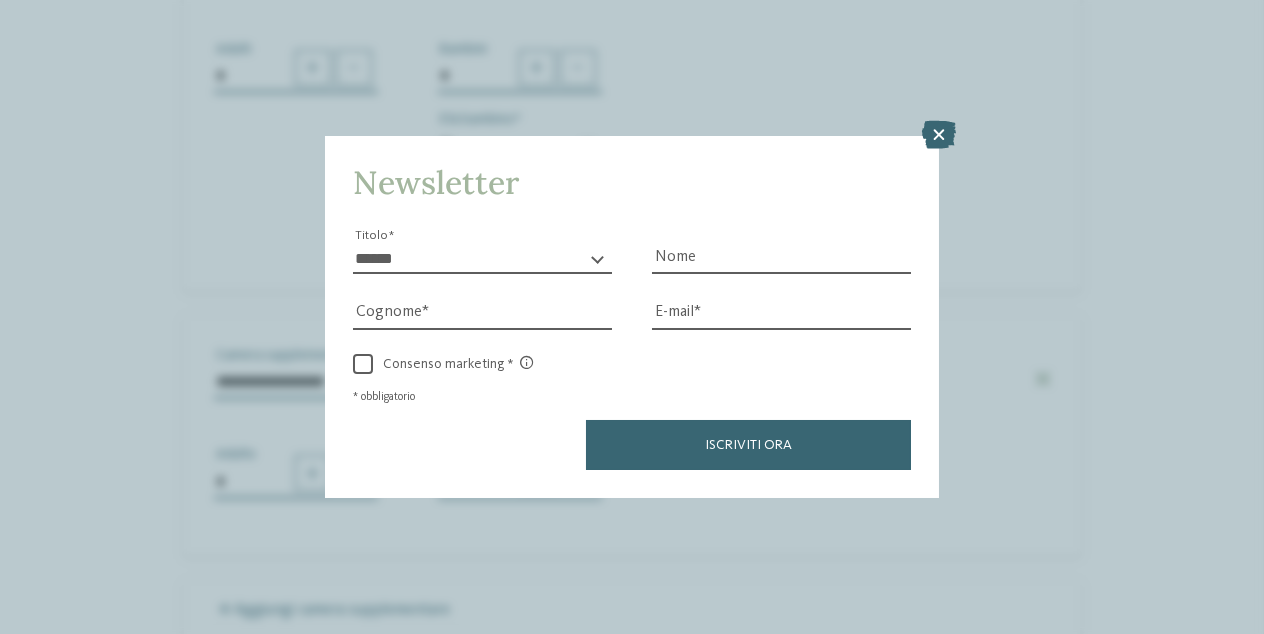 click on "* ****** ******* ******** ******" at bounding box center [482, 259] 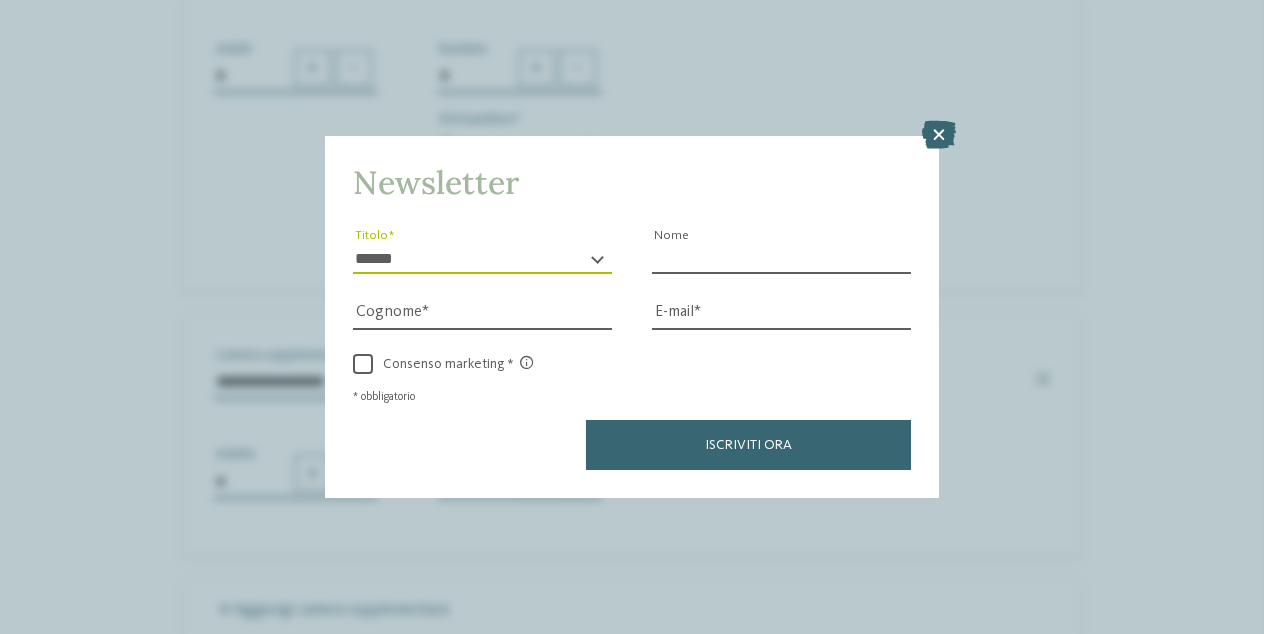 click on "Nome" at bounding box center [781, 259] 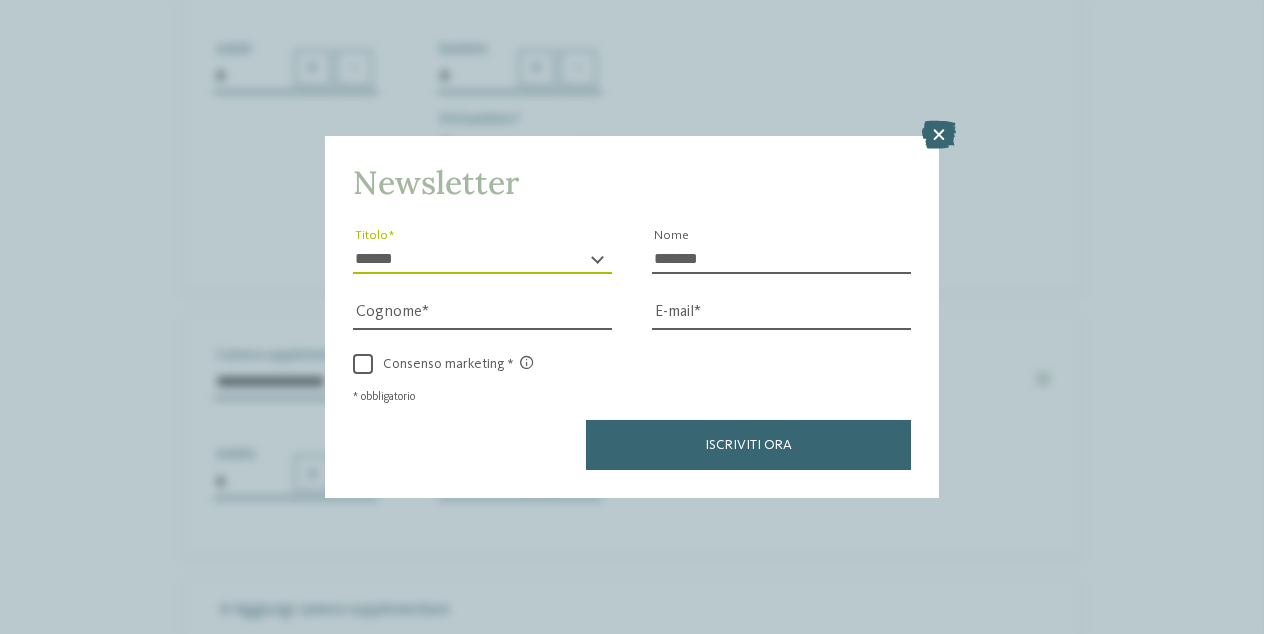 type on "********" 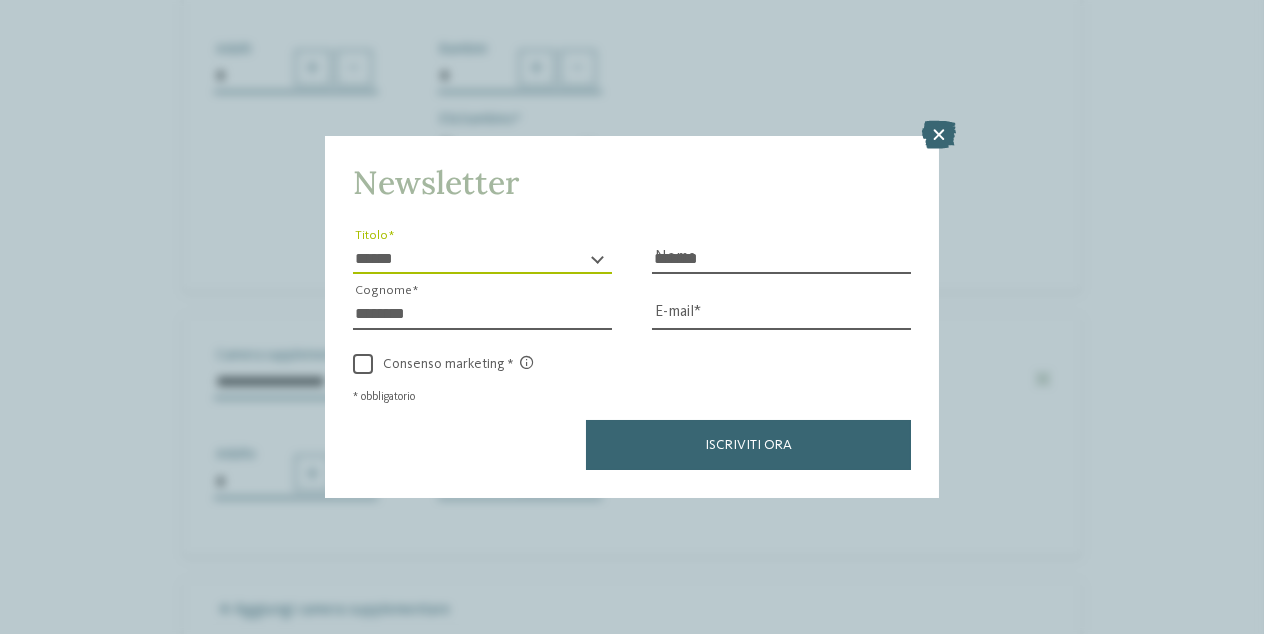 type on "**********" 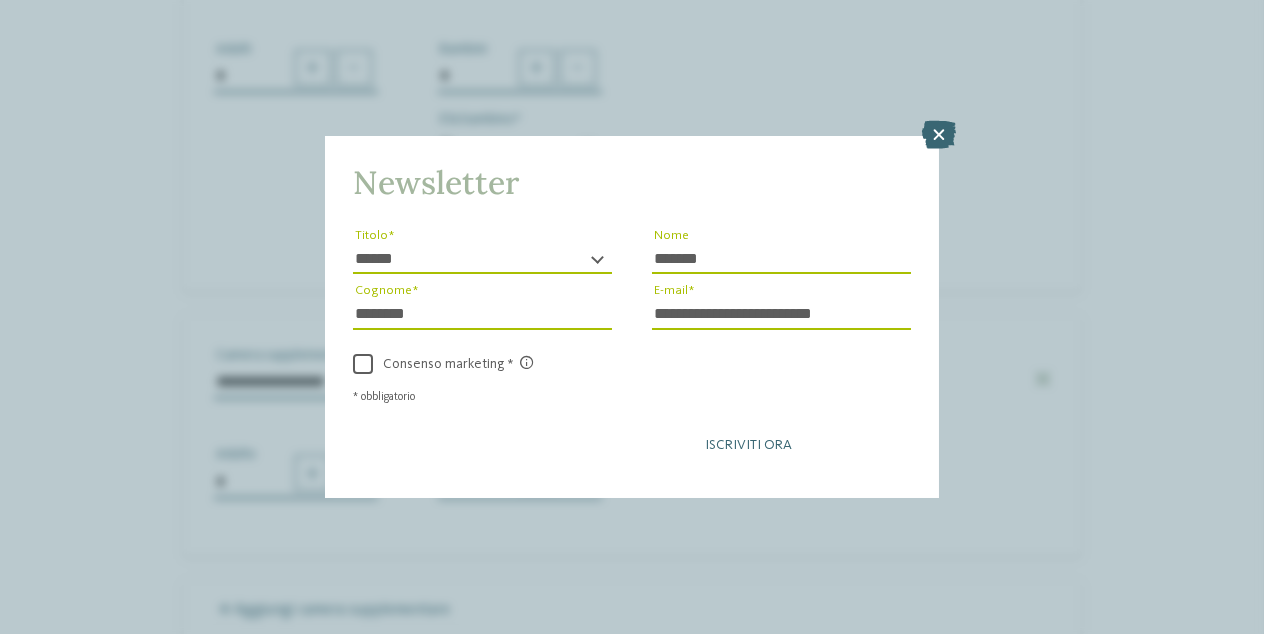 click on "Iscriviti ora" at bounding box center (748, 445) 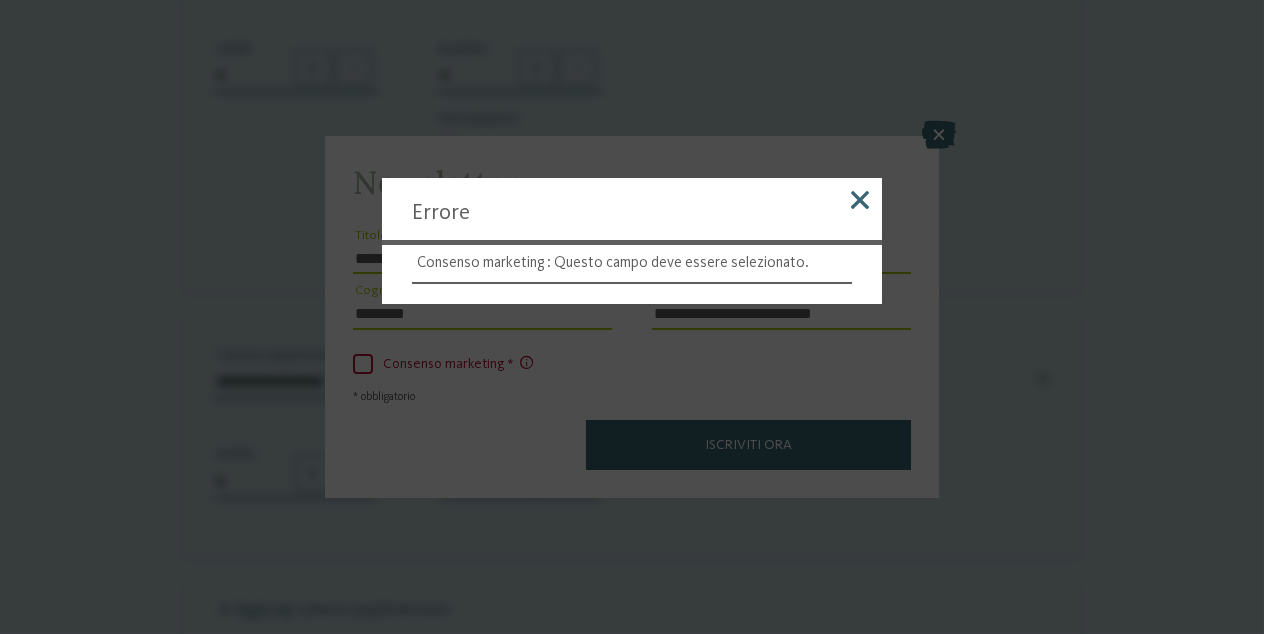 click at bounding box center [860, 200] 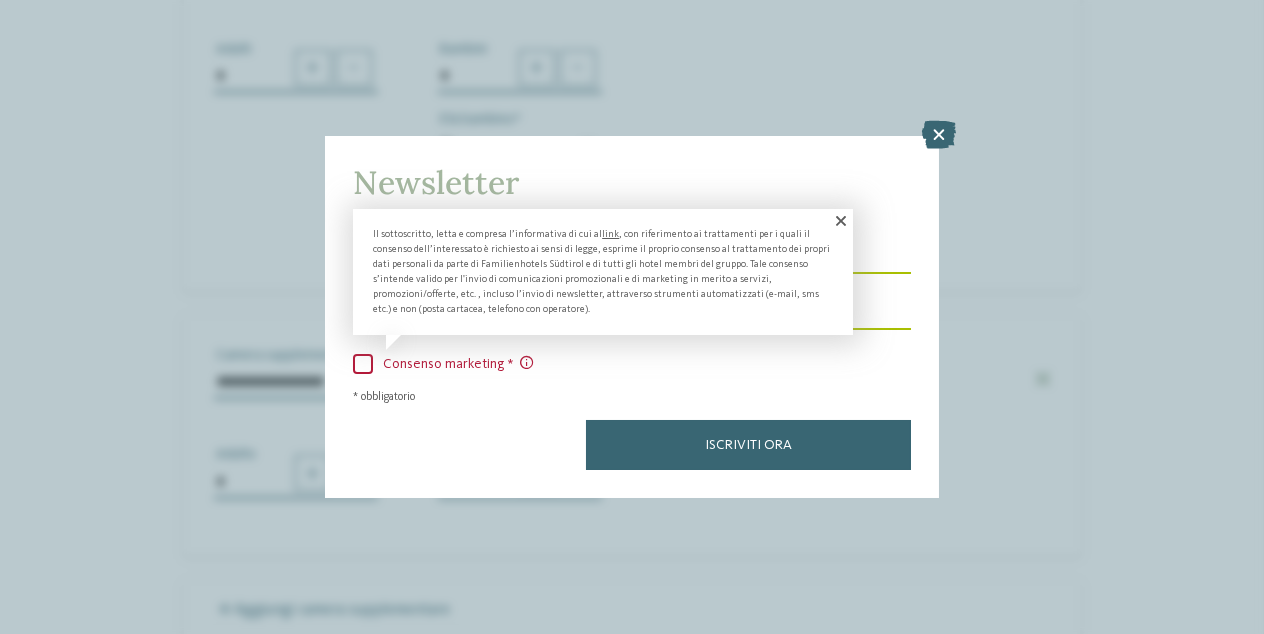 click at bounding box center (363, 364) 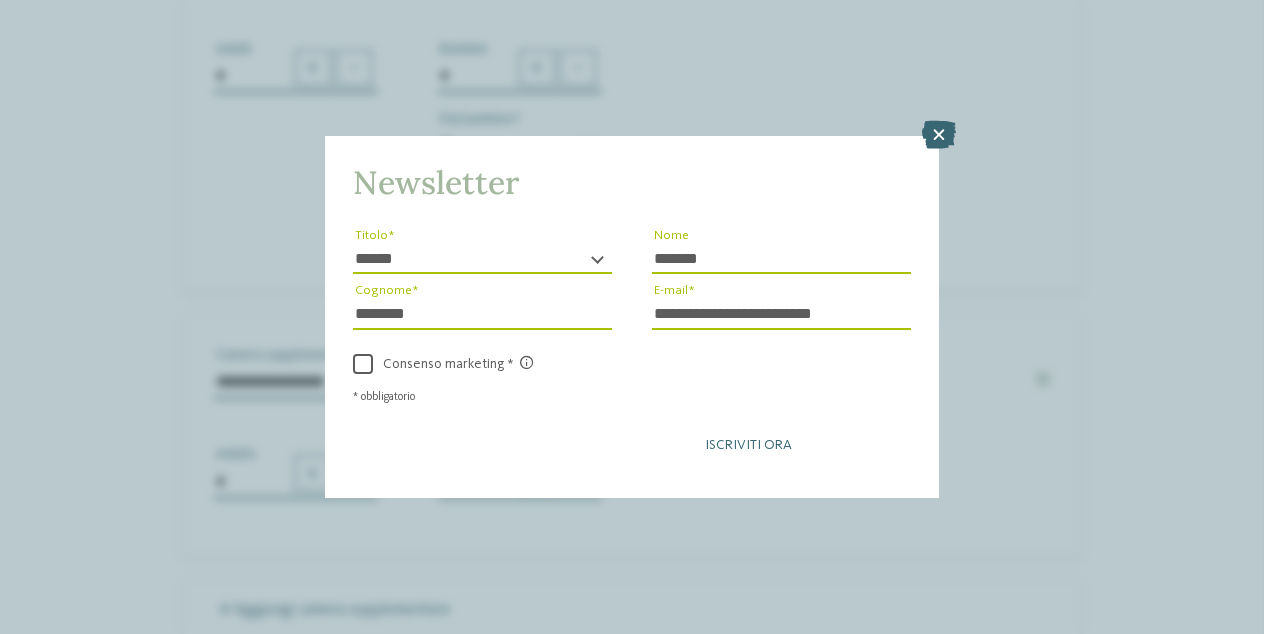 click on "Iscriviti ora" at bounding box center [748, 445] 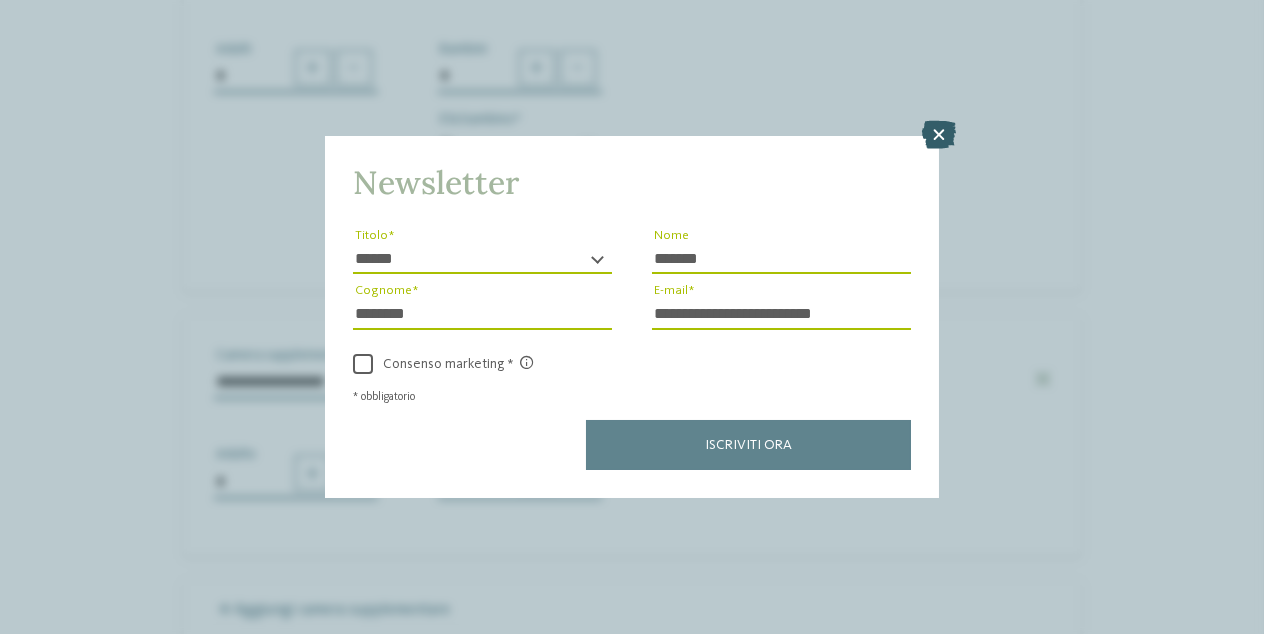 click at bounding box center (939, 135) 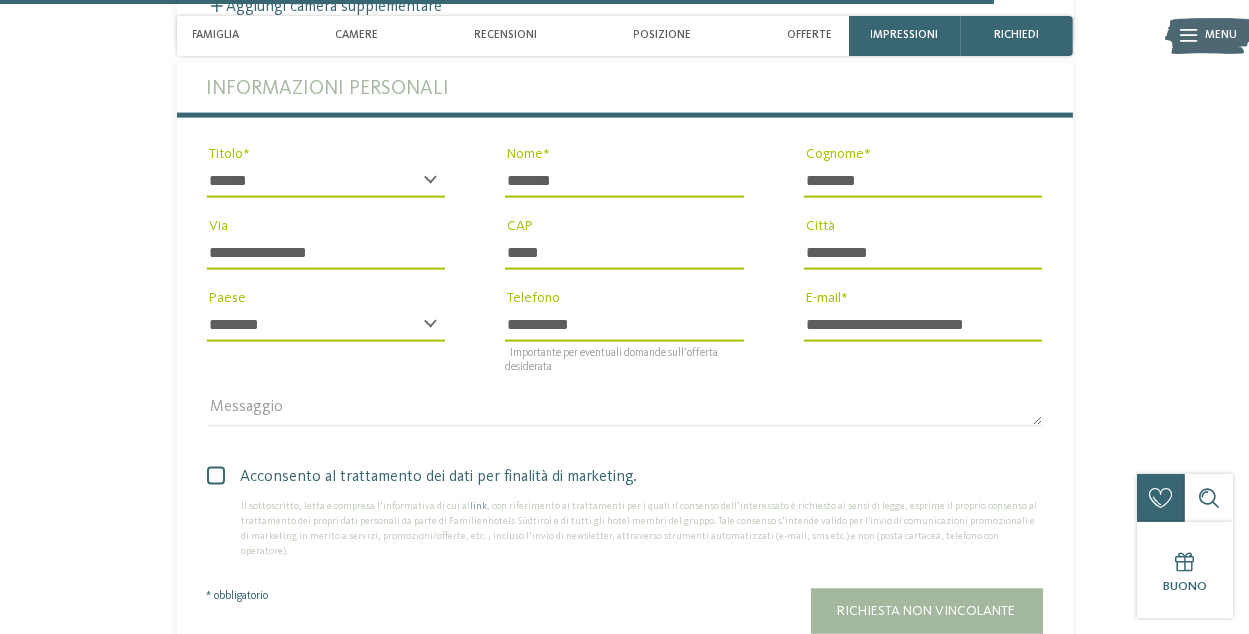 scroll, scrollTop: 4200, scrollLeft: 0, axis: vertical 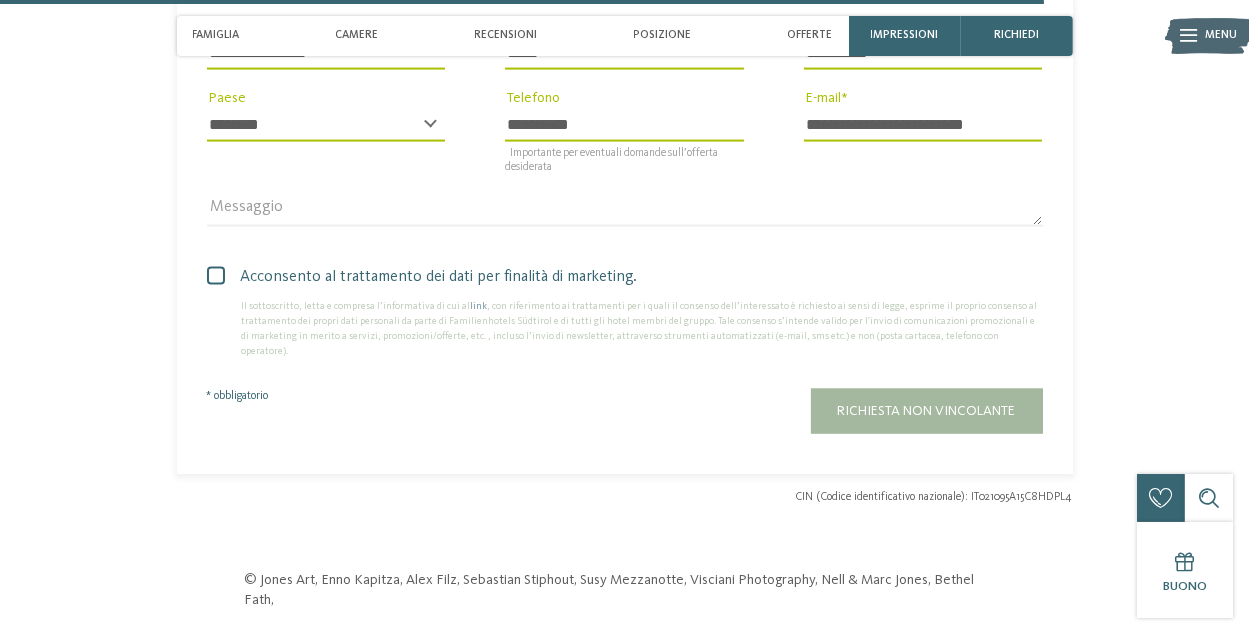 click at bounding box center (216, 276) 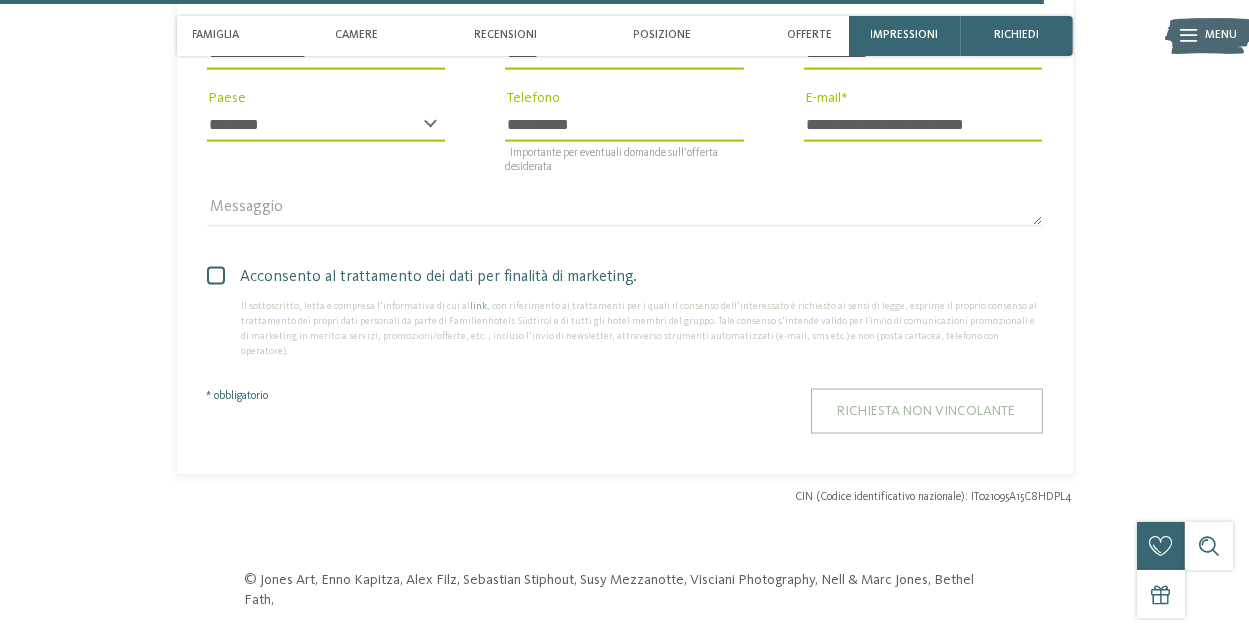 click on "Richiesta non vincolante" at bounding box center (927, 411) 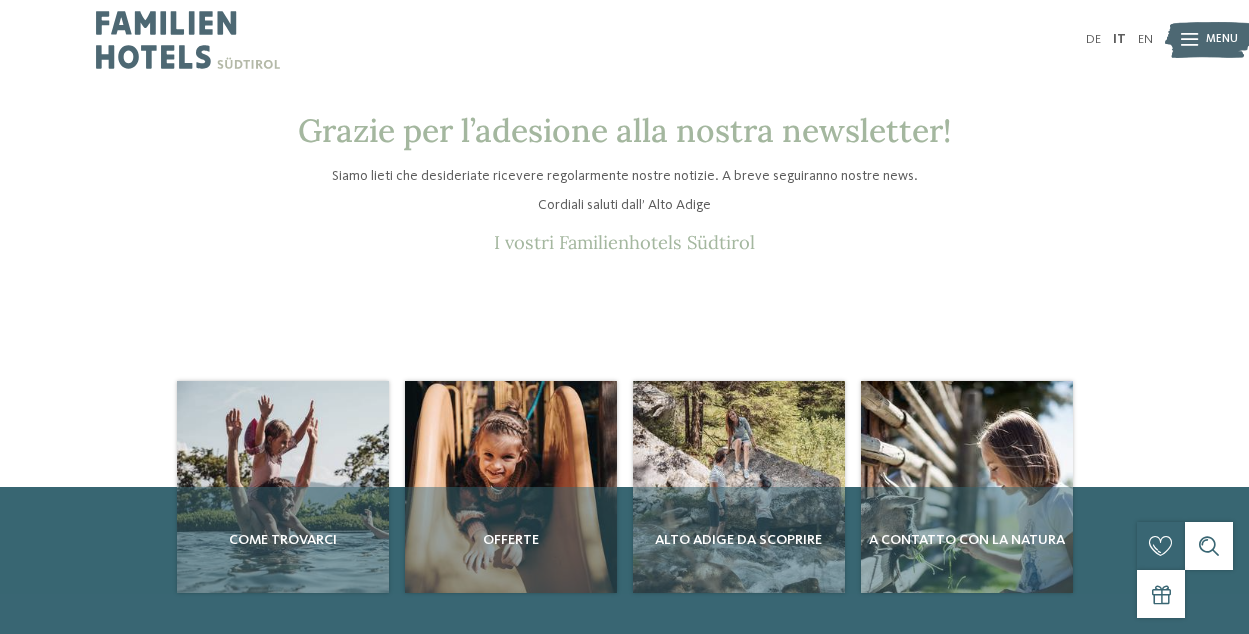scroll, scrollTop: 0, scrollLeft: 0, axis: both 